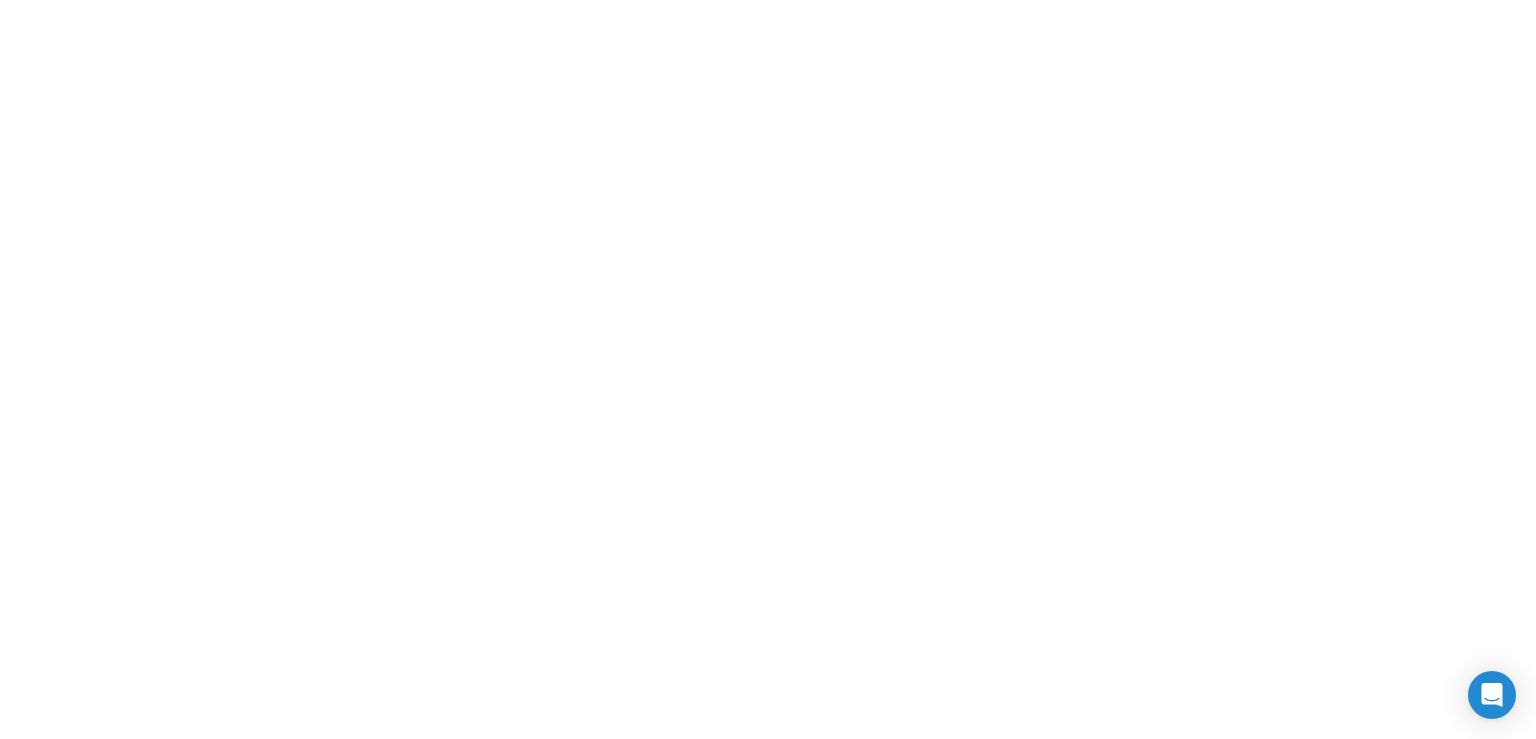 scroll, scrollTop: 0, scrollLeft: 0, axis: both 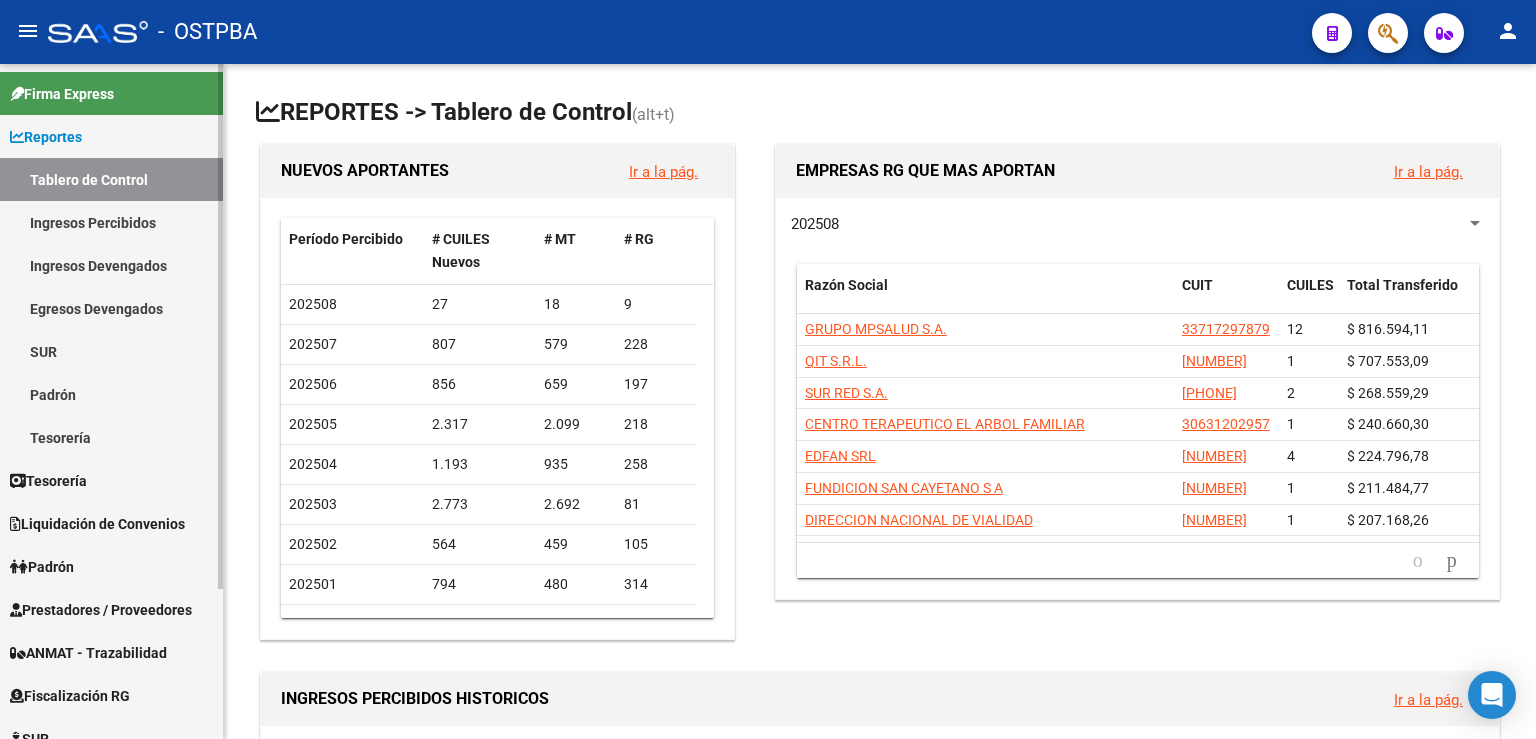 click on "Fiscalización RG" at bounding box center (70, 696) 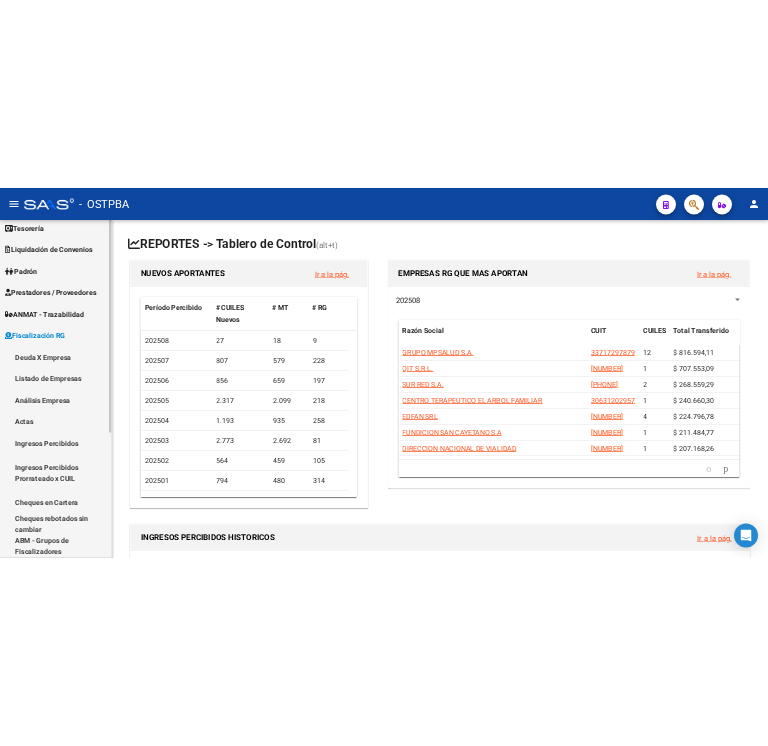 scroll, scrollTop: 110, scrollLeft: 0, axis: vertical 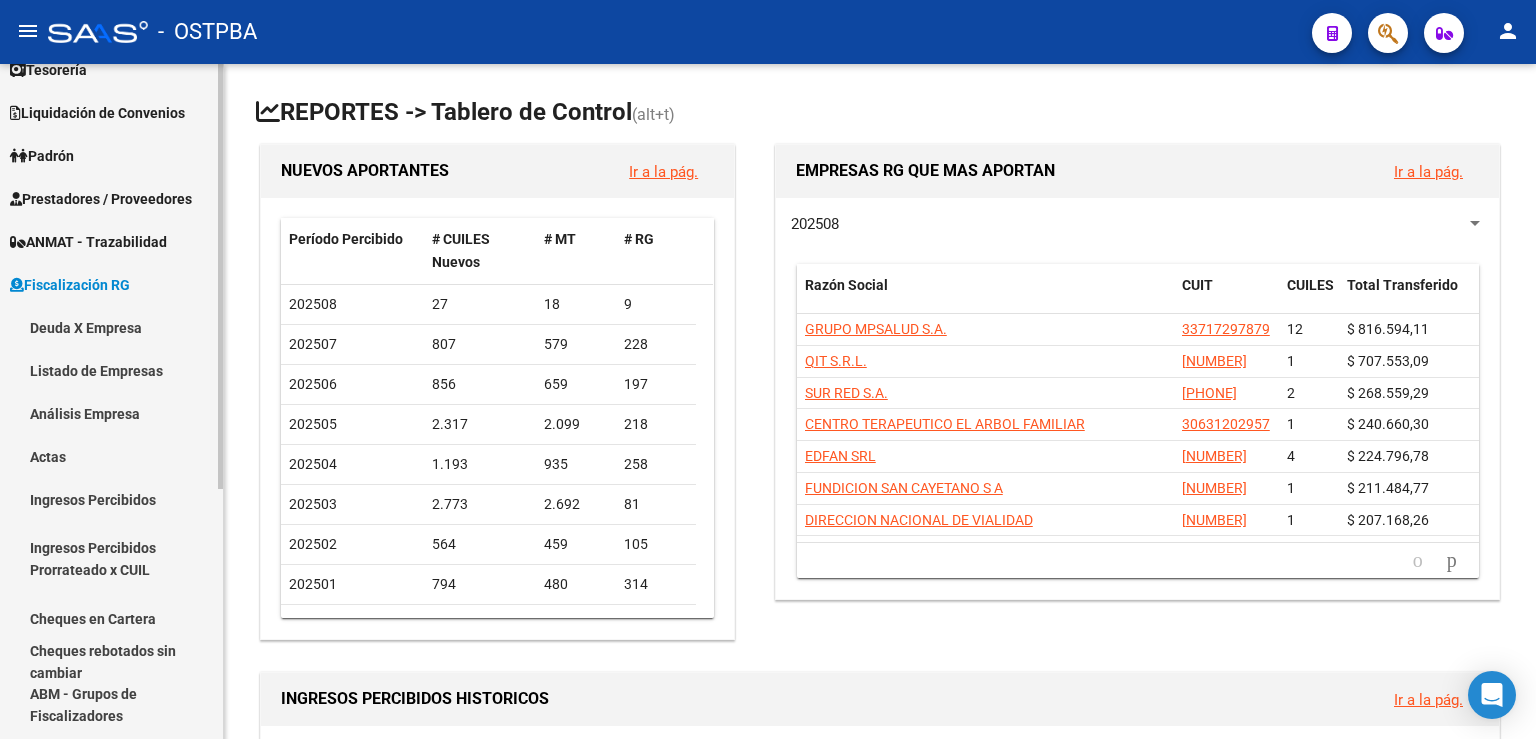 click on "Análisis Empresa" at bounding box center [111, 413] 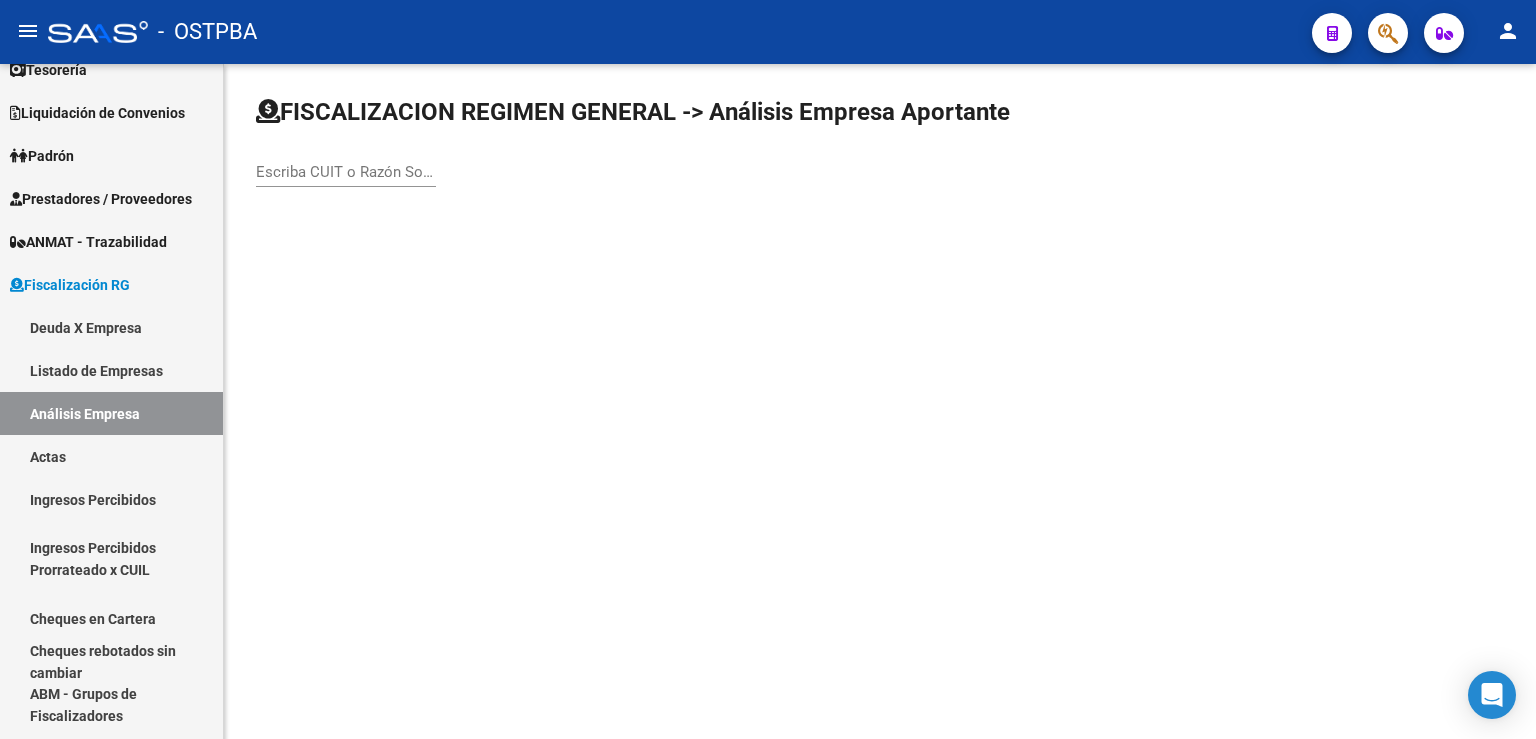 click on "Escriba CUIT o Razón Social para buscar" at bounding box center [346, 172] 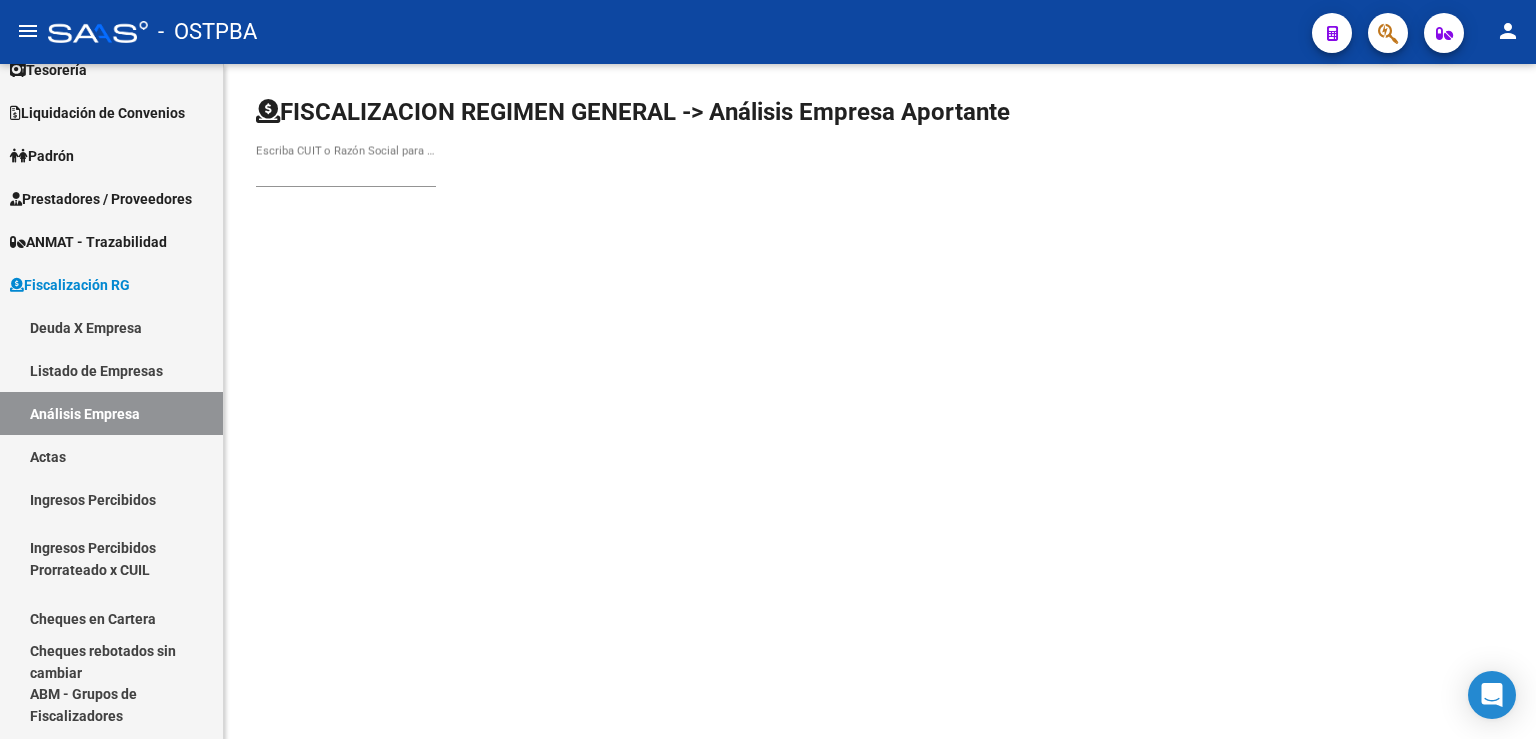 click on "Escriba CUIT o Razón Social para buscar" 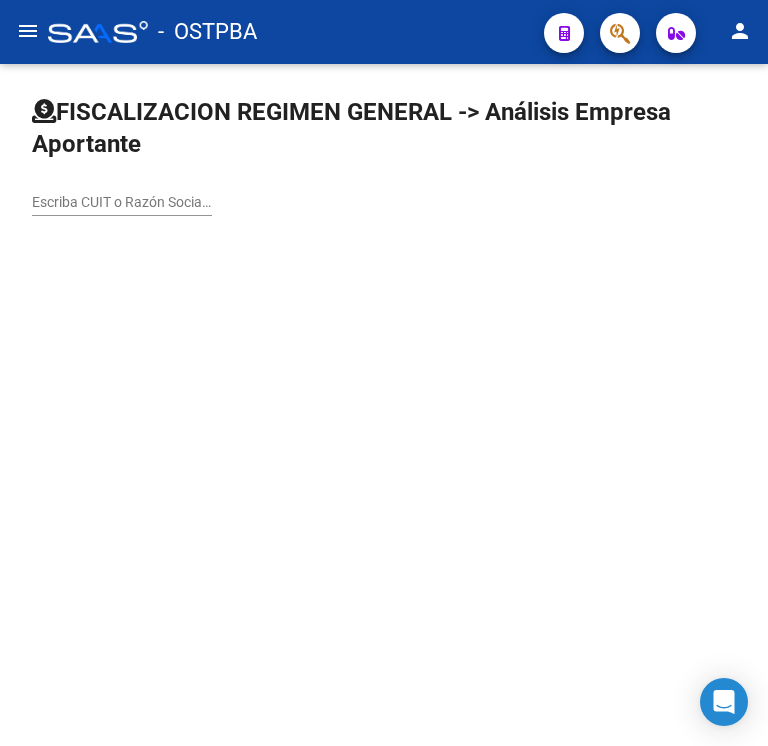click on "Escriba CUIT o Razón Social para buscar" at bounding box center [122, 202] 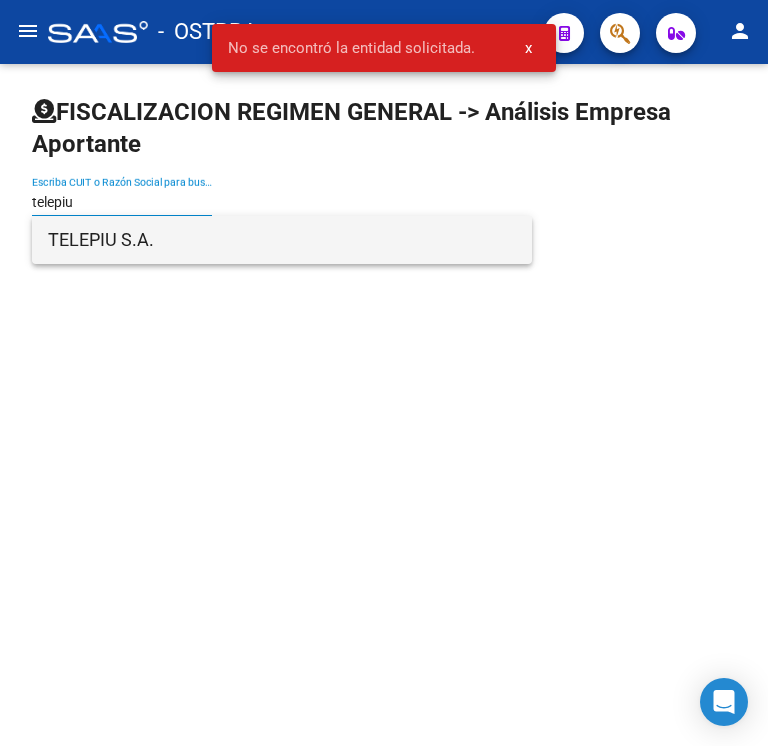 type on "telepiu" 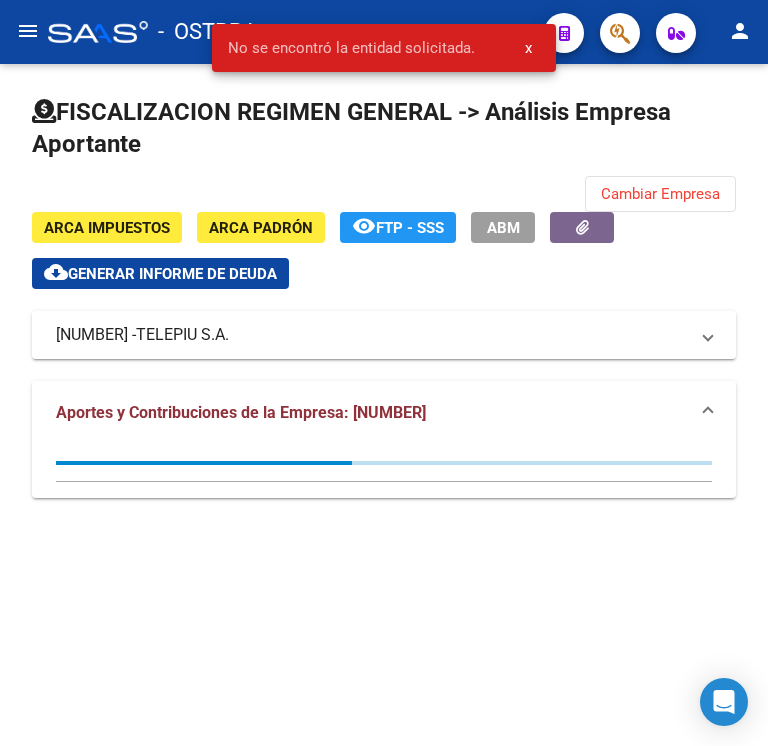 click on "x" at bounding box center [528, 48] 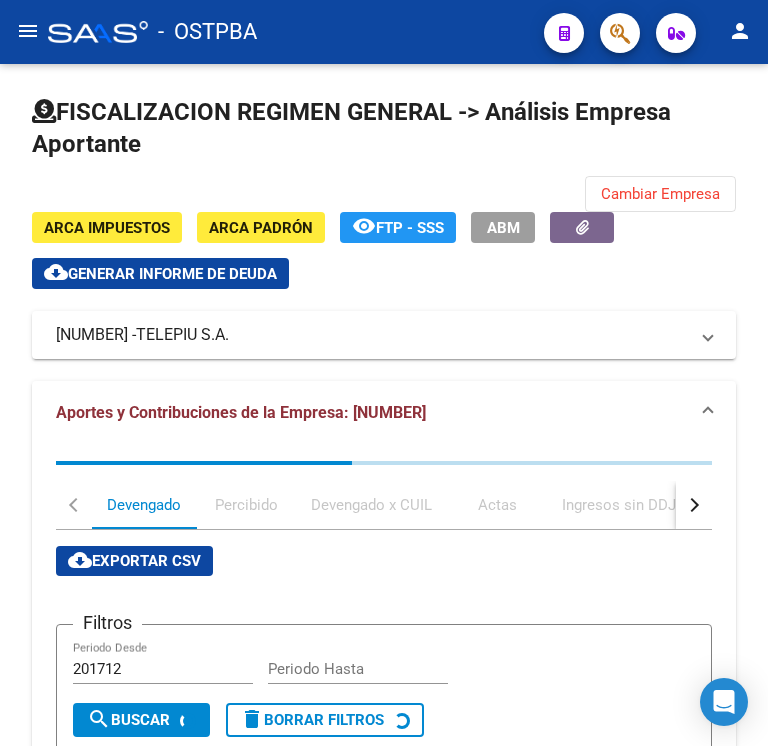 click on "x" at bounding box center (528, 48) 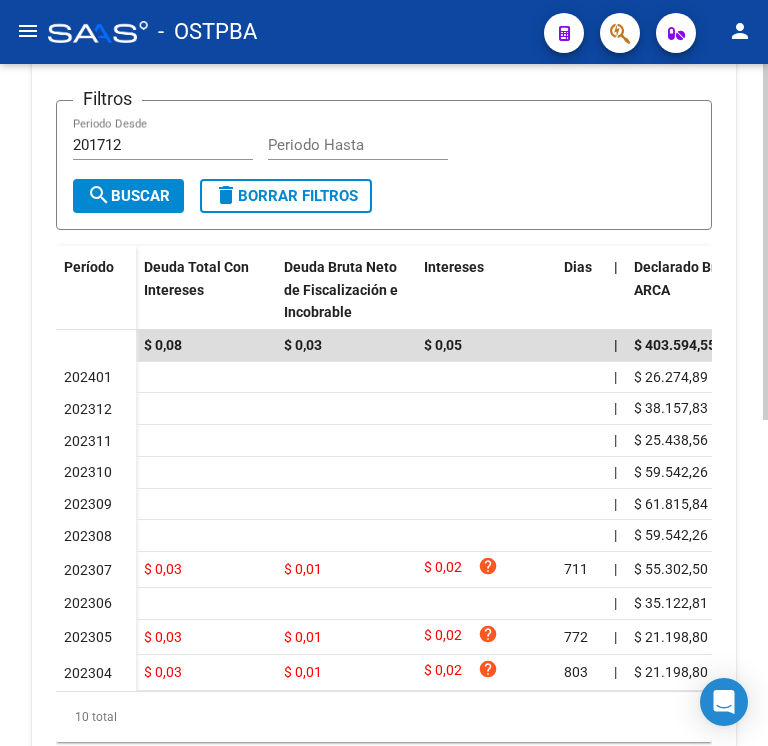 scroll, scrollTop: 604, scrollLeft: 0, axis: vertical 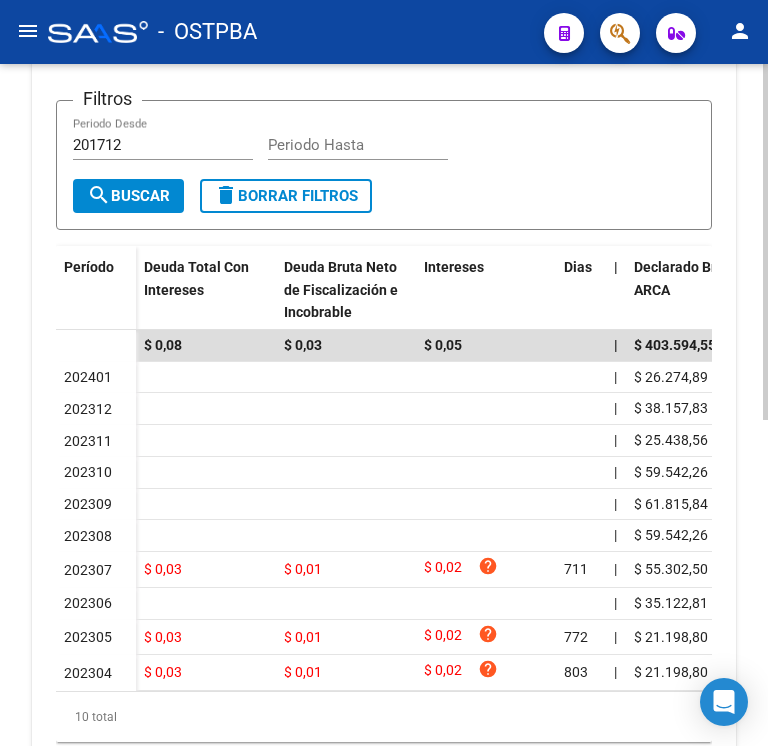 click on "Filtros   201712 Periodo Desde    Periodo Hasta  search  Buscar  delete  Borrar Filtros" at bounding box center [384, 165] 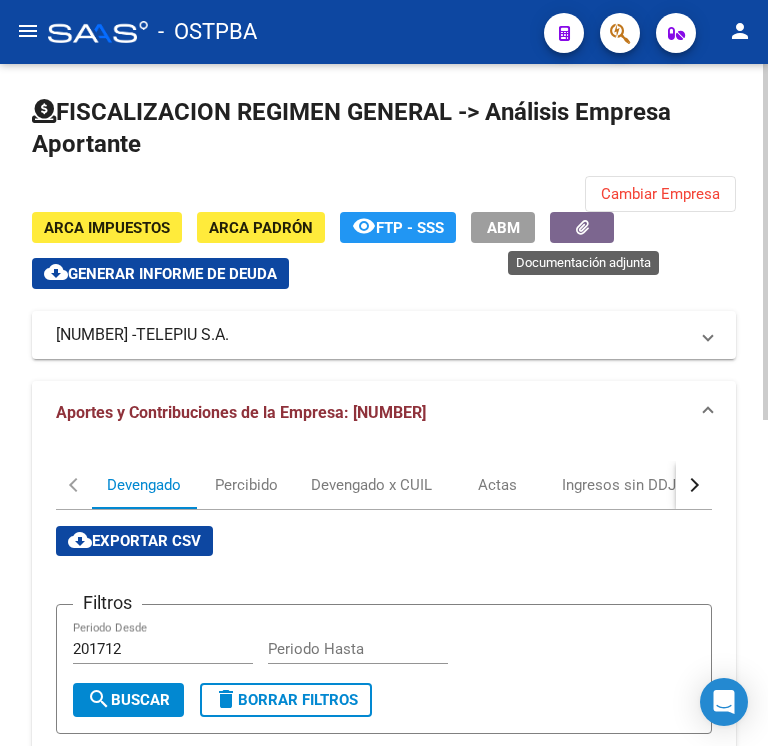 click on "Cambiar Empresa" 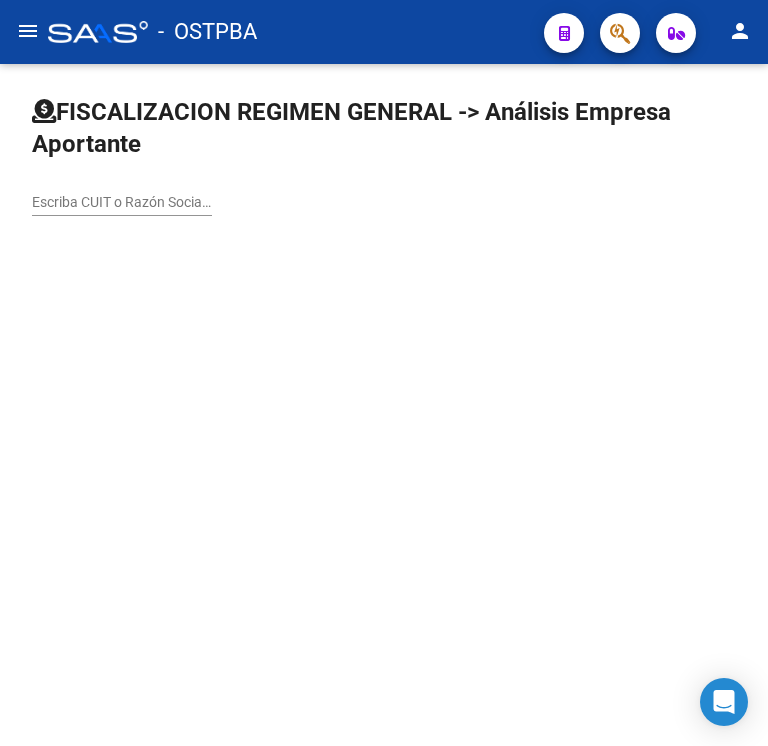 click on "Escriba CUIT o Razón Social para buscar" at bounding box center [122, 202] 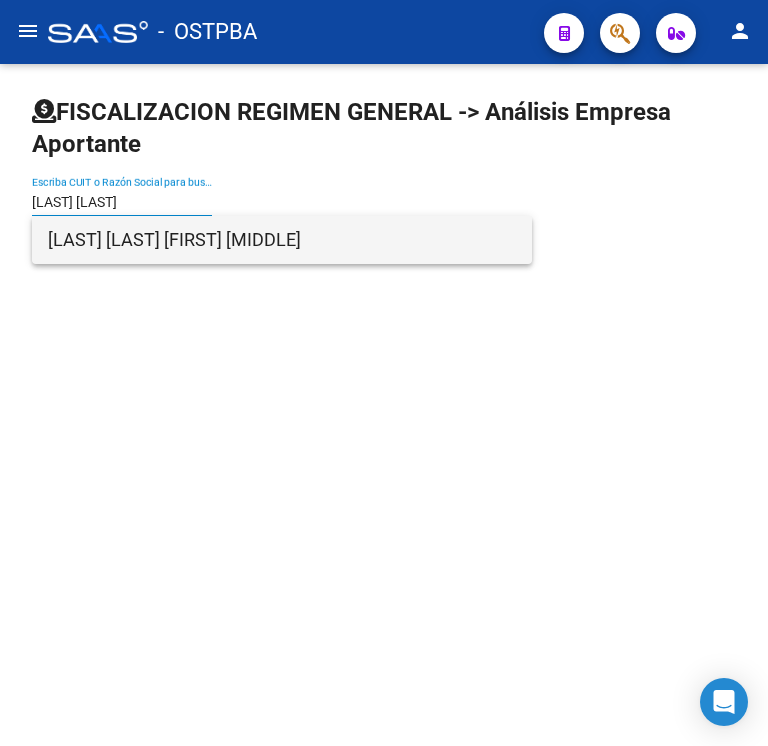 type on "[LAST] [LAST]" 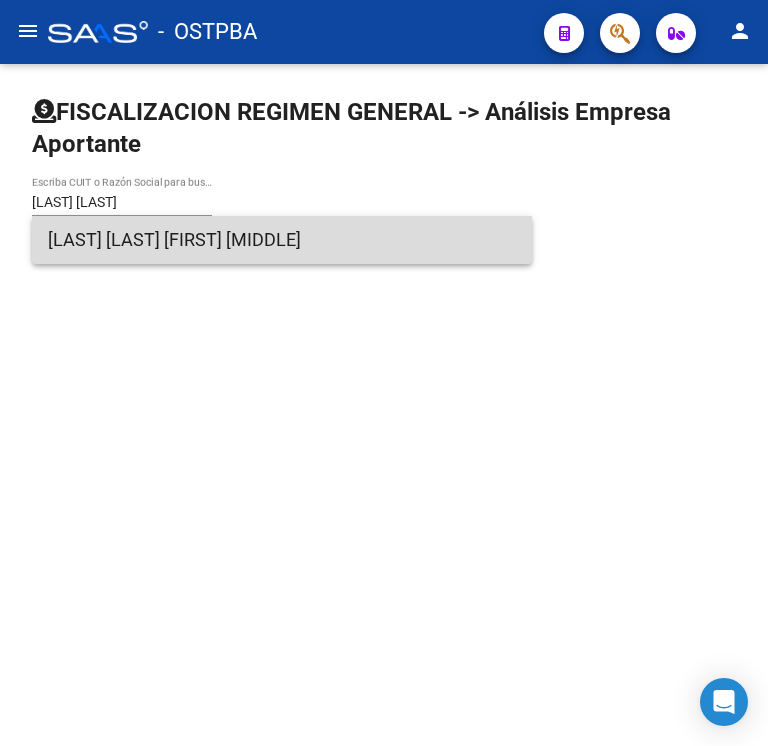 click on "[LAST] [LAST] [FIRST] [MIDDLE]" at bounding box center (282, 240) 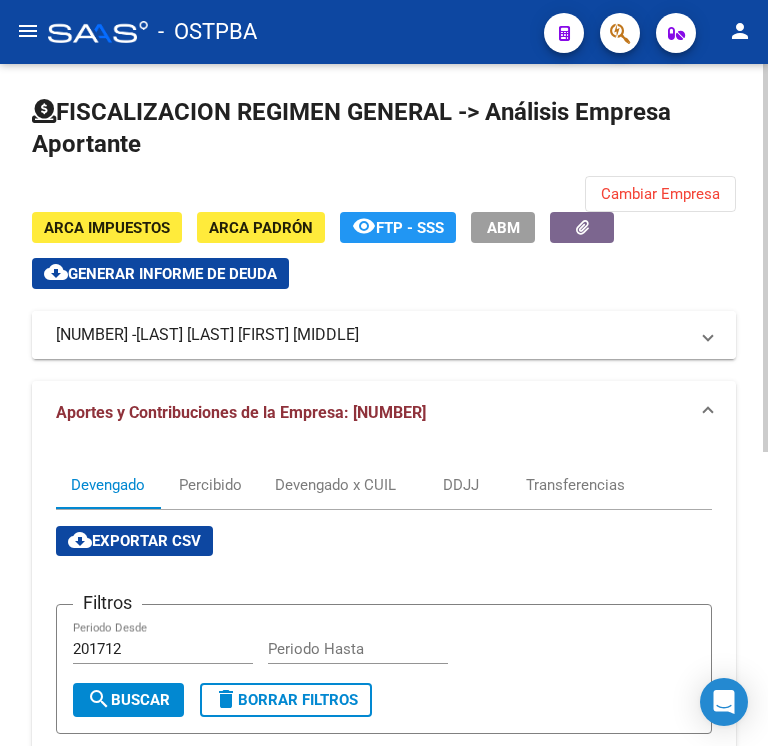 scroll, scrollTop: 504, scrollLeft: 0, axis: vertical 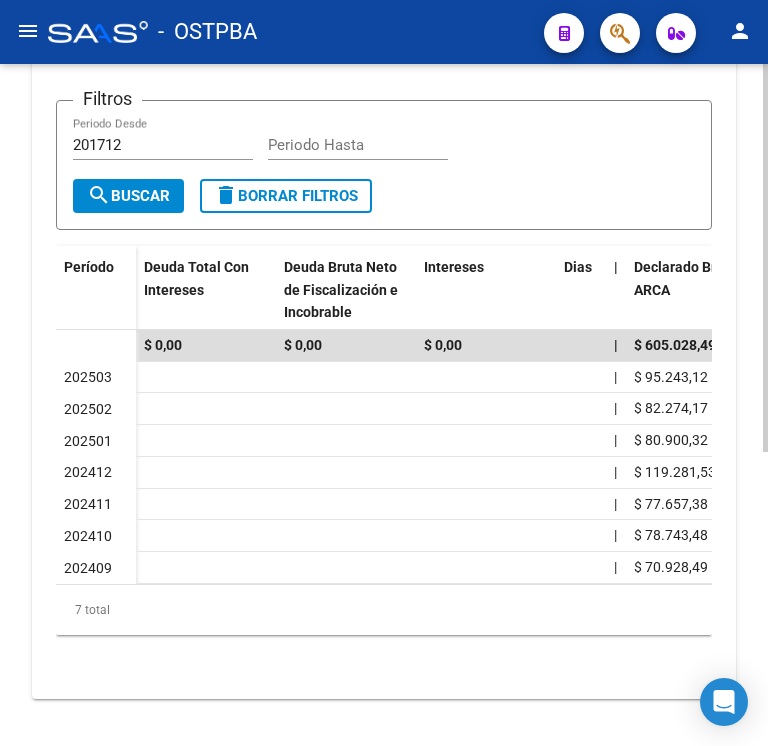 click on "Filtros   201712 Periodo Desde    Periodo Hasta  search  Buscar  delete  Borrar Filtros" at bounding box center [384, 165] 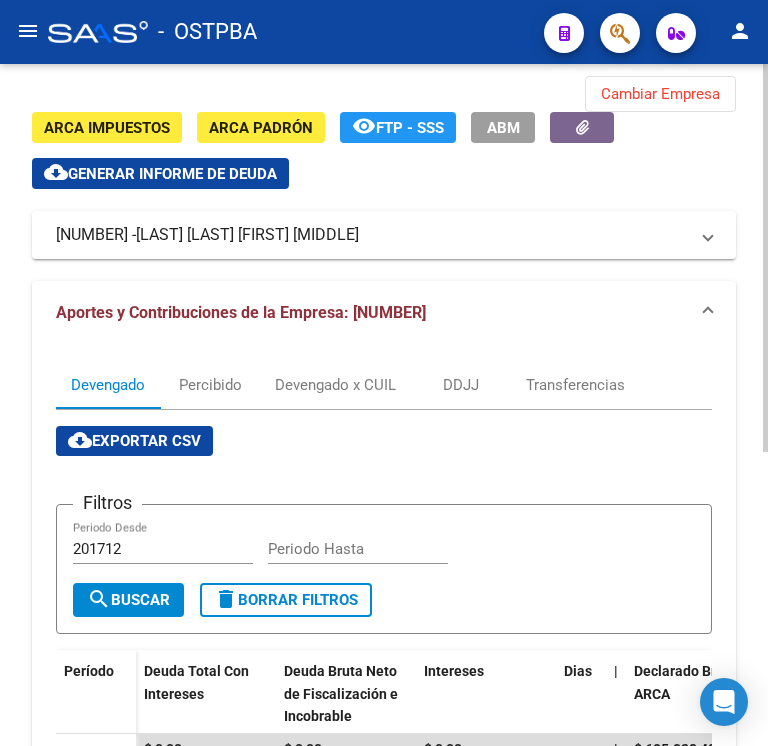scroll, scrollTop: 0, scrollLeft: 0, axis: both 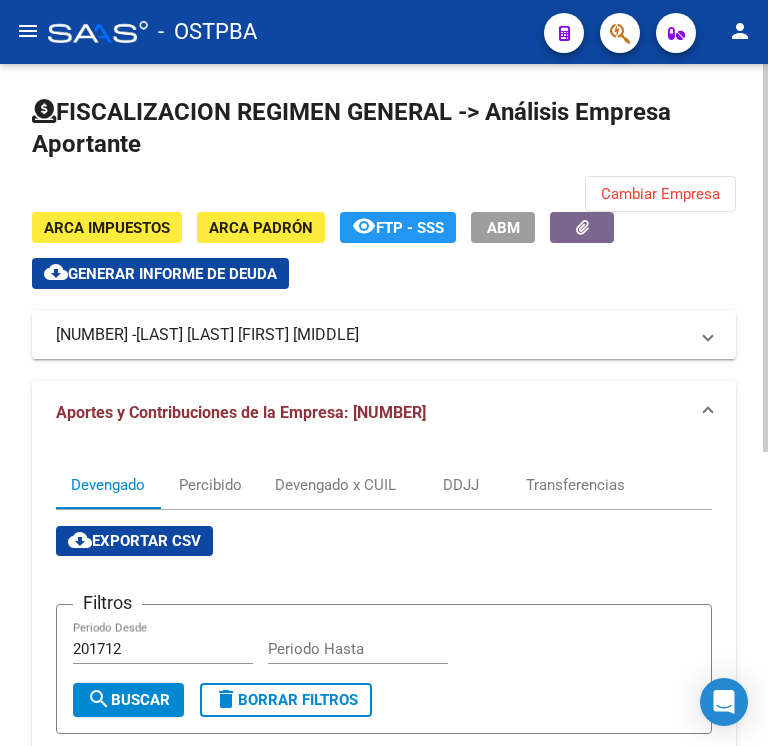 click on "Cambiar Empresa" 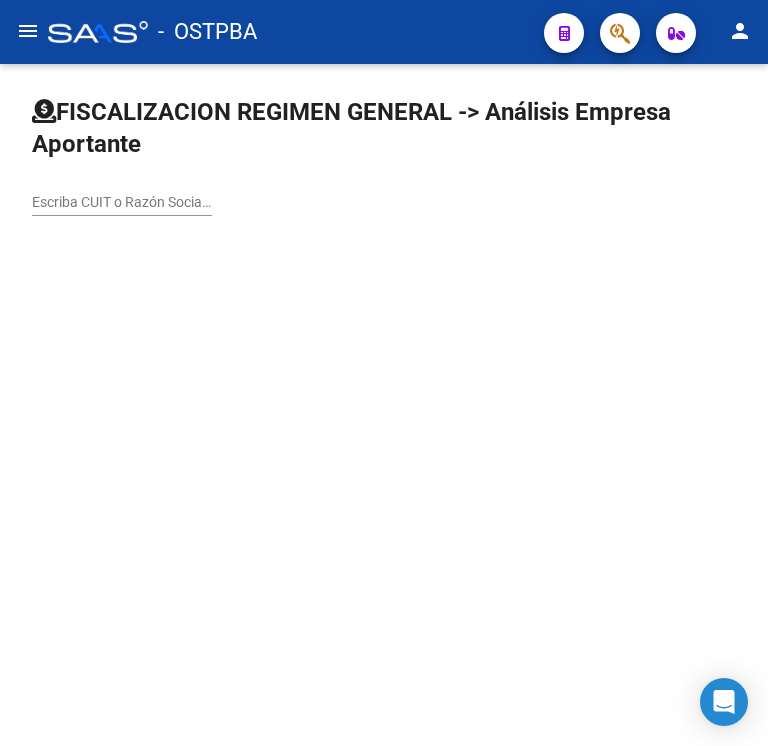 click on "Escriba CUIT o Razón Social para buscar" at bounding box center (122, 202) 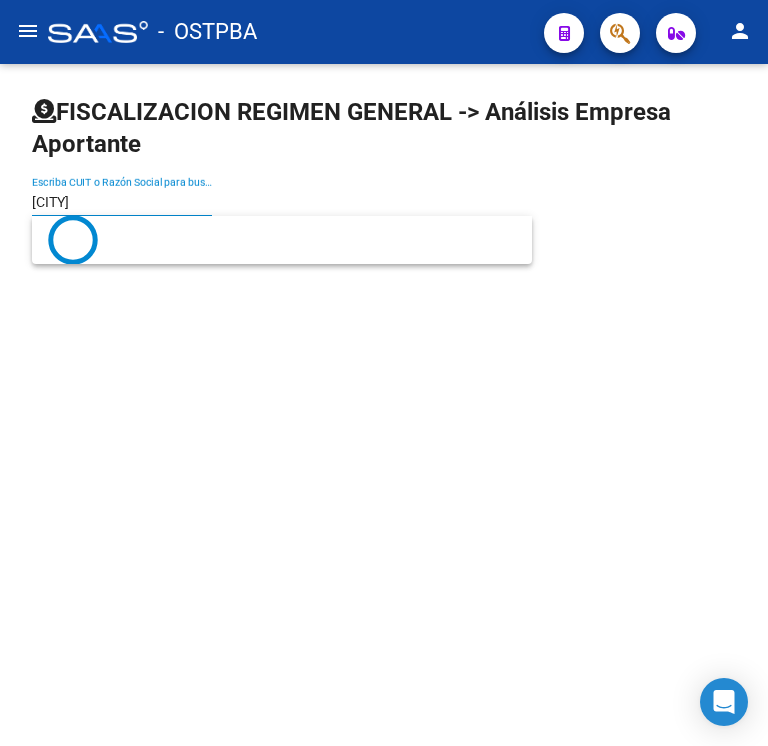type on "[CITY]" 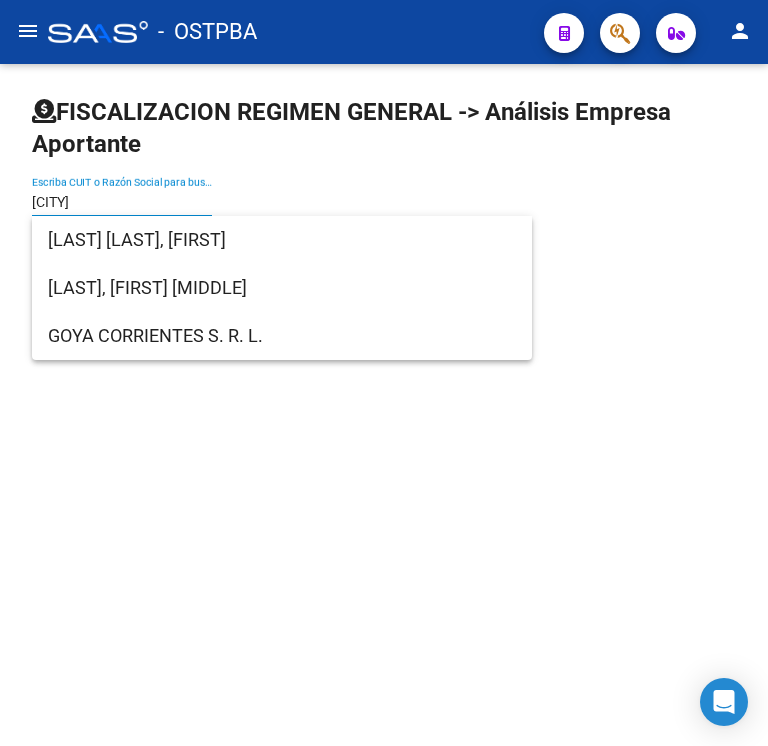 click on "[CITY]" at bounding box center (122, 202) 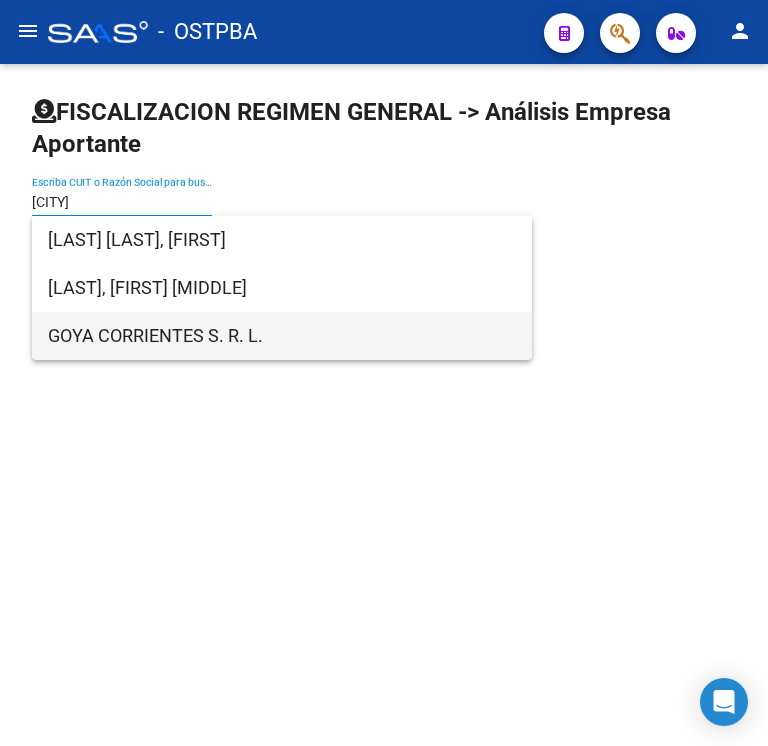 click on "GOYA CORRIENTES S. R. L." at bounding box center (282, 336) 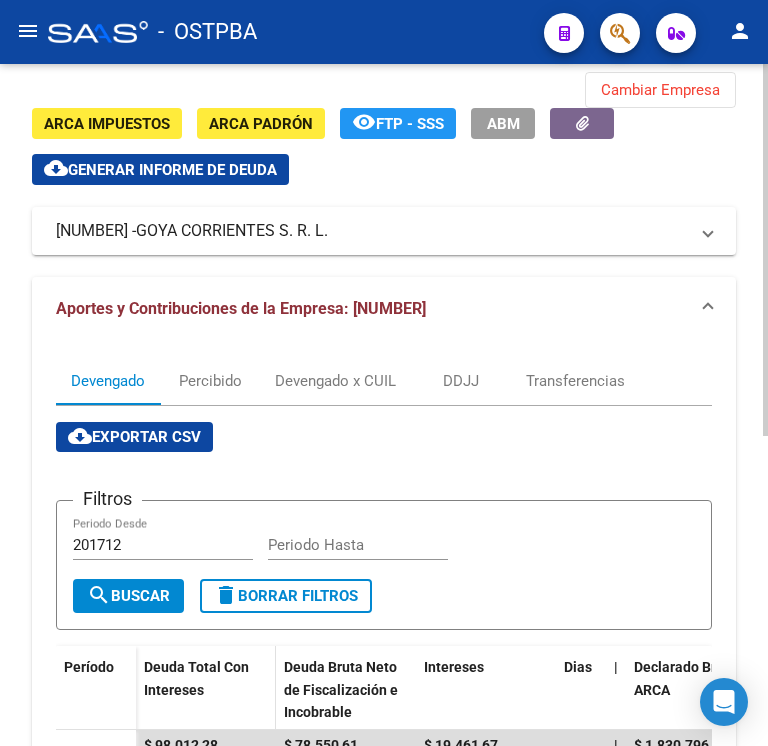 scroll, scrollTop: 0, scrollLeft: 0, axis: both 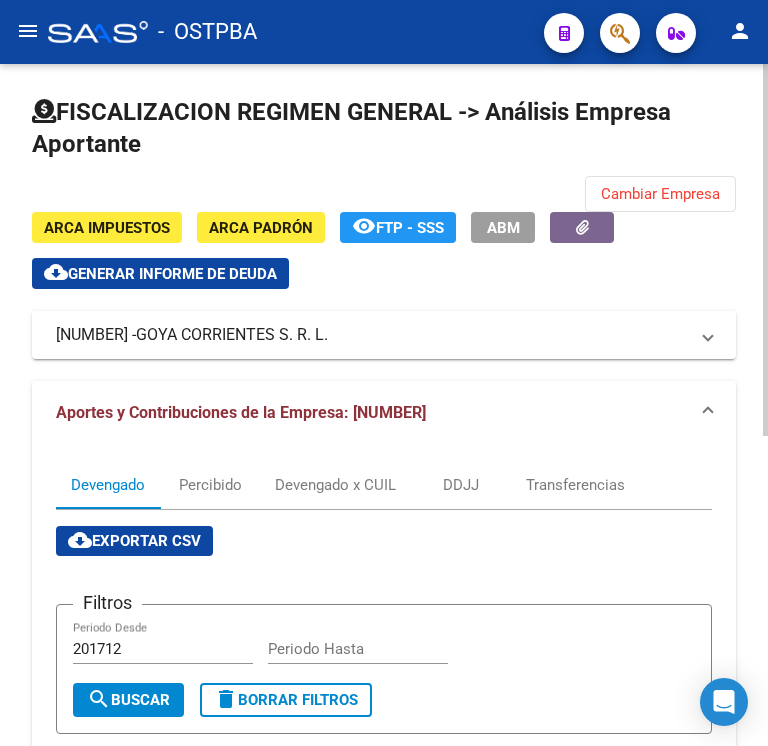 click on "Cambiar Empresa" 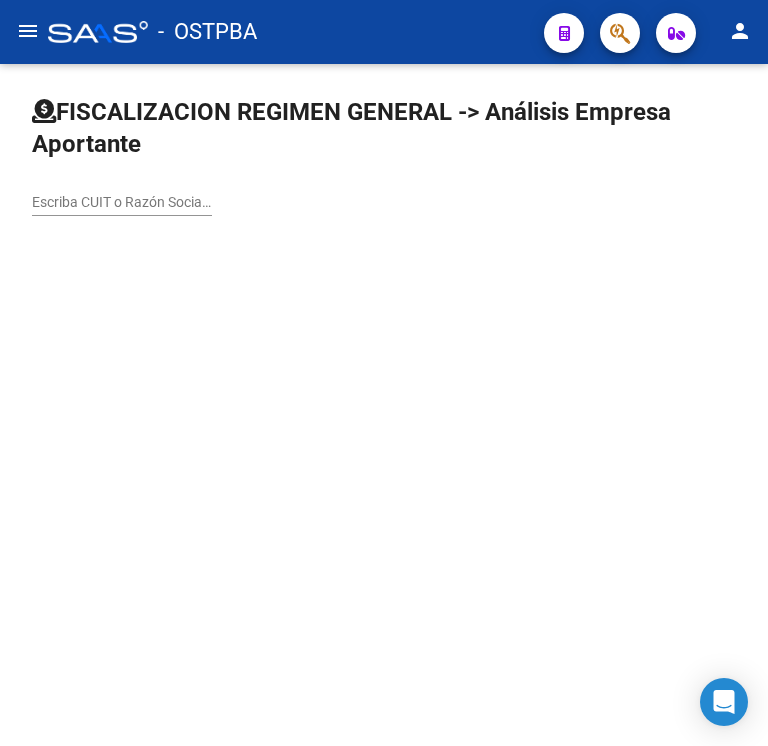 click on "Escriba CUIT o Razón Social para buscar" at bounding box center (122, 202) 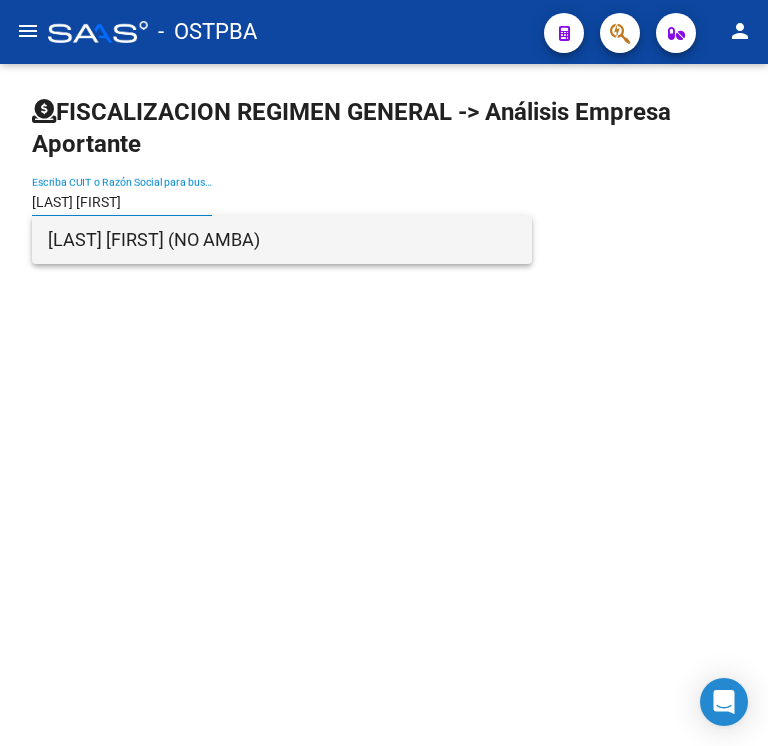 type on "[LAST] [FIRST]" 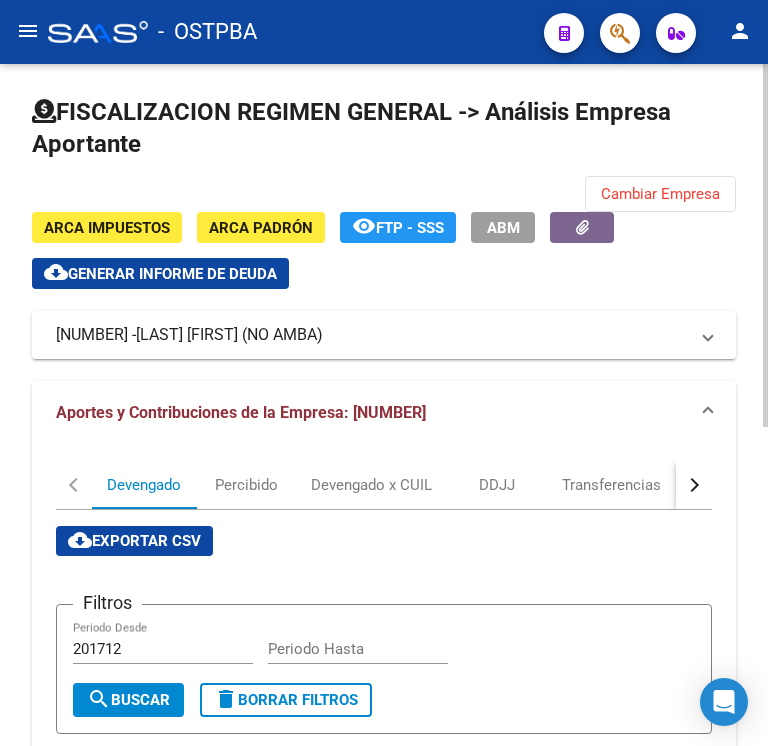 click on "FISCALIZACION REGIMEN GENERAL -> Análisis Empresa Aportante  Cambiar Empresa  ARCA Impuestos ARCA Padrón remove_red_eye  FTP - SSS  ABM  cloud_download  Generar informe de deuda  [NUMBER] -   [LAST] [FIRST] [MIDDLE] (NO AMBA) Telefono:  Mail:  Observaciones:  Provincia:  Mendoza Localidad:  GODOY CRUZ Calle:  RAFAEL CUBILLOS Numero:  2056 Dpto:  Aportes y Contribuciones de la Empresa: [NUMBER] Devengado Percibido Devengado x CUIL DDJJ Transferencias Sano Relaciones Laborales cloud_download  Exportar CSV  Filtros   201712 Periodo Desde    Periodo Hasta  search  Buscar  delete  Borrar Filtros  Período Deuda Total Con Intereses  Deuda Bruta Neto de Fiscalización e Incobrable Intereses Dias | Declarado Bruto ARCA Transferido Bruto ARCA | Cobrado Bruto por Fiscalización Incobrable / Acta virtual | Transferido De Más | Interés Aporte cobrado por ARCA Interés Contribución cobrado por ARCA | Total cobrado Sin DDJJ | DJ Aporte Trf Aporte DJ Contribucion Trf Contribucion $ 50.157,12 $ 42.840,00 | | | |" 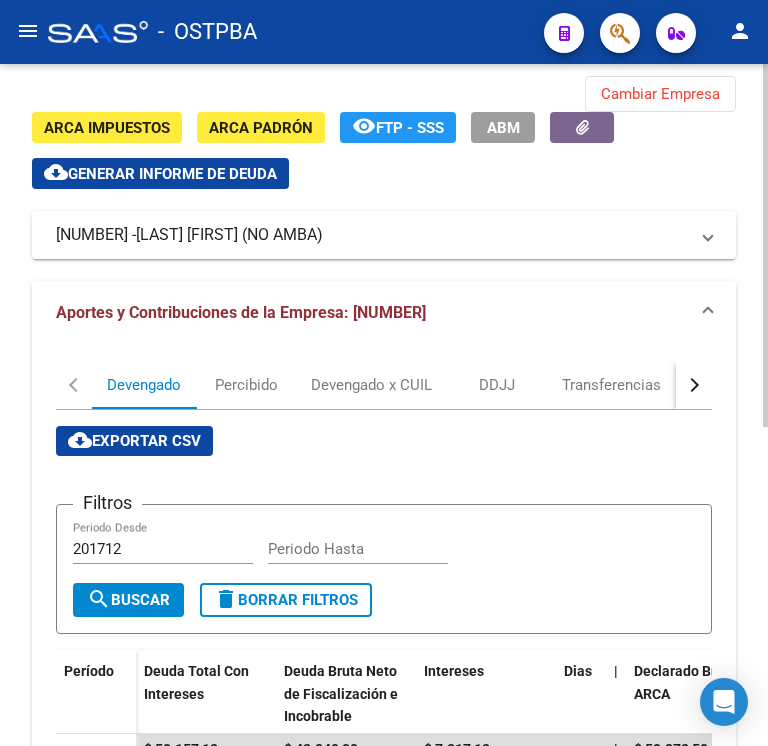 scroll, scrollTop: 0, scrollLeft: 0, axis: both 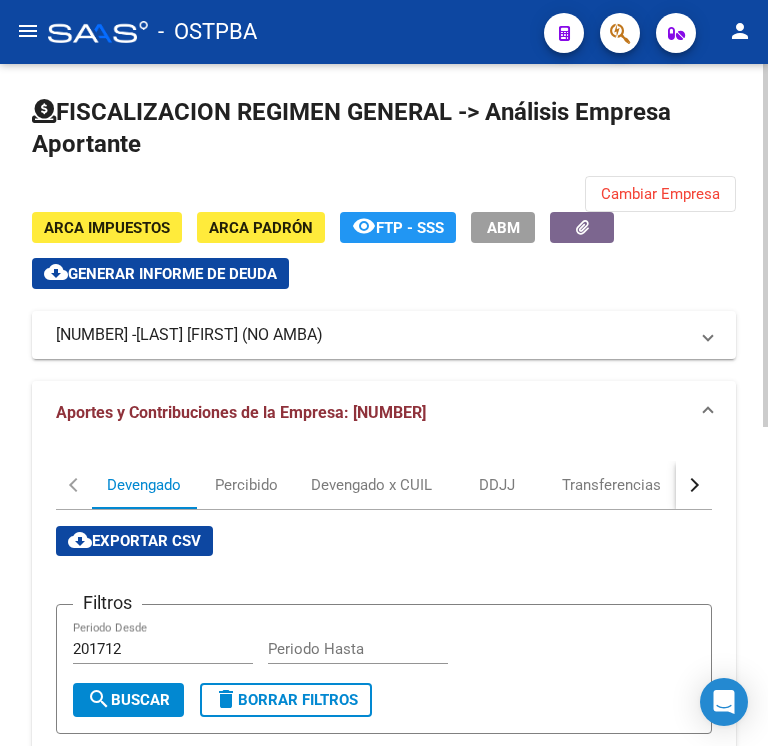 click on "Cambiar Empresa" 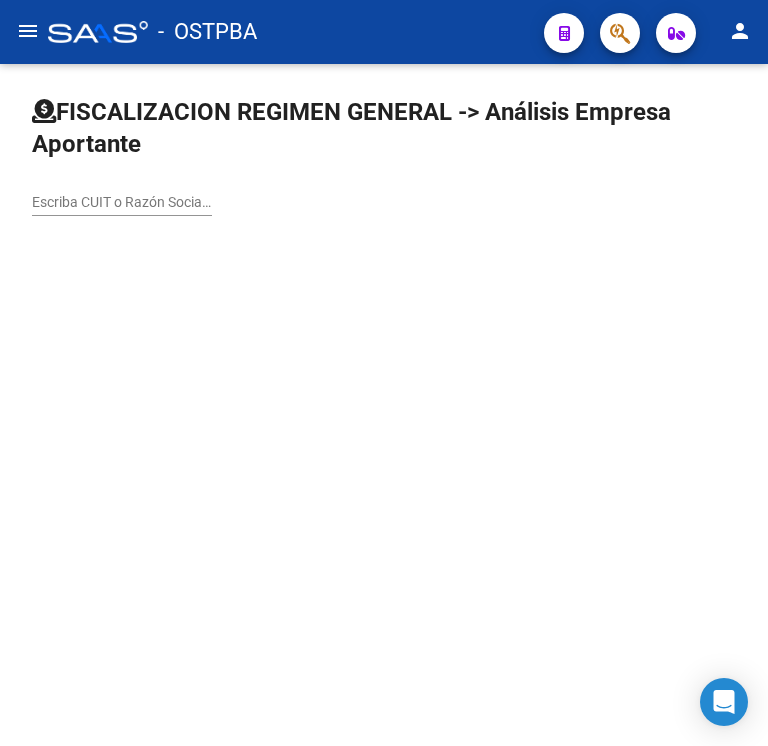 click on "Escriba CUIT o Razón Social para buscar" at bounding box center [122, 202] 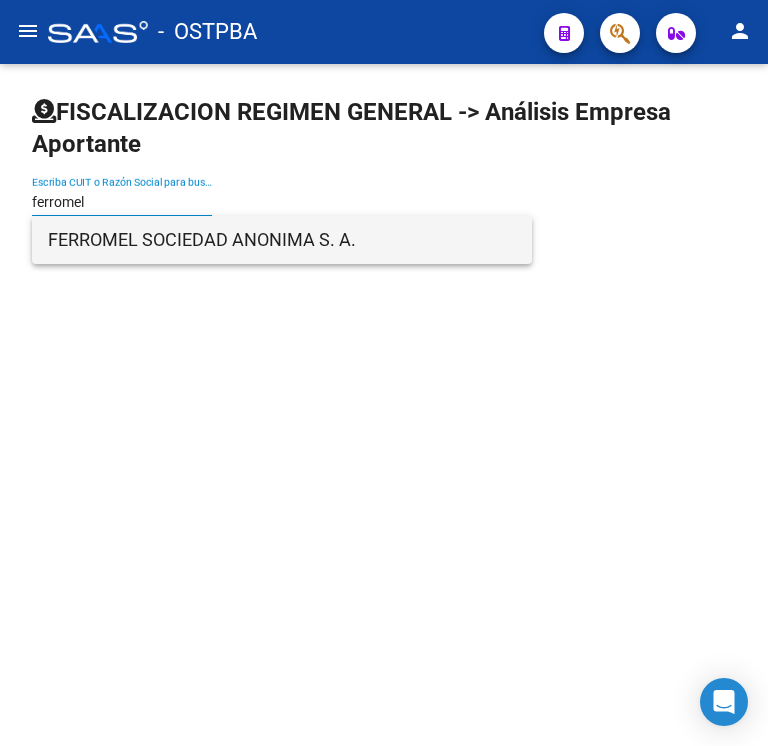 type on "ferromel" 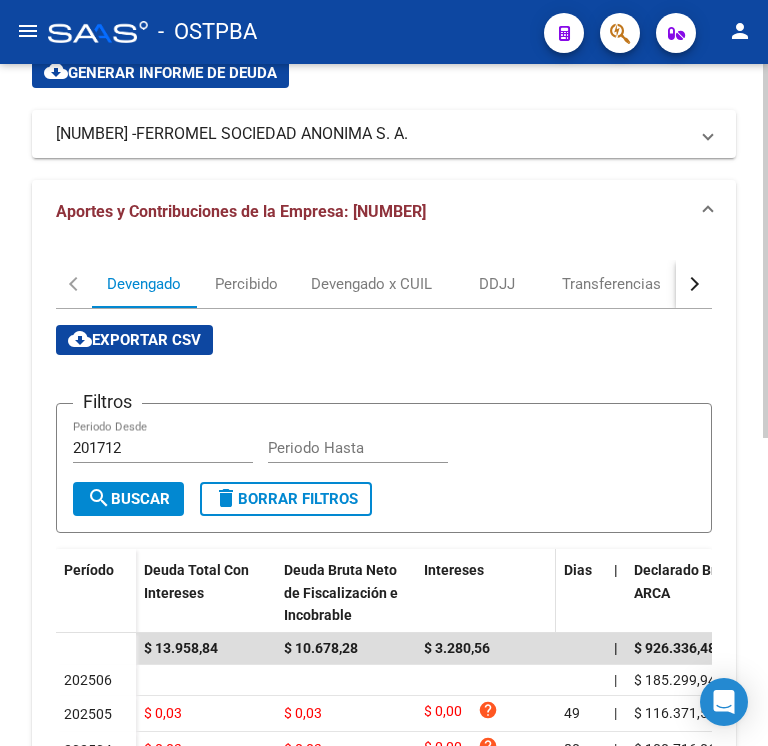 scroll, scrollTop: 0, scrollLeft: 0, axis: both 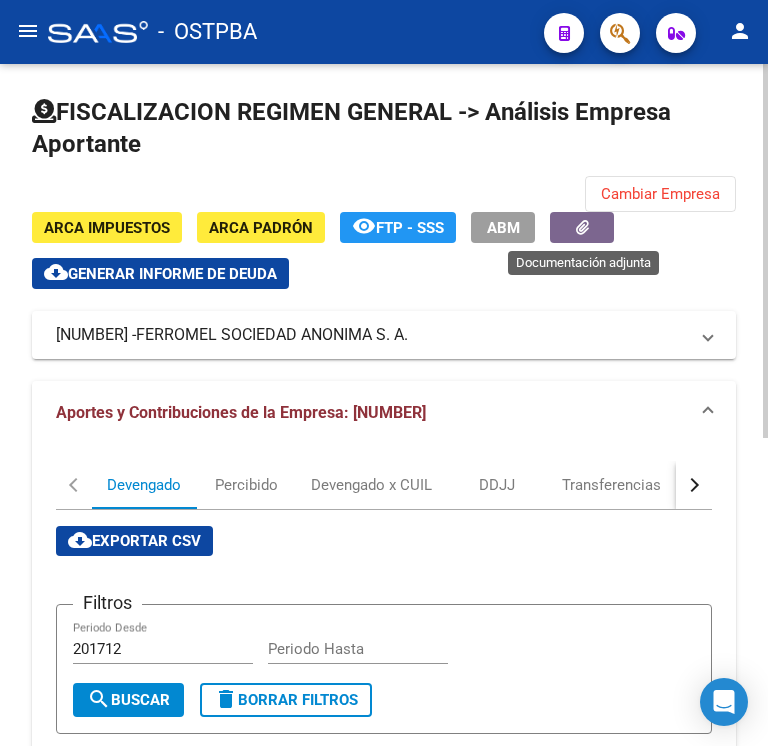 click on "Cambiar Empresa" 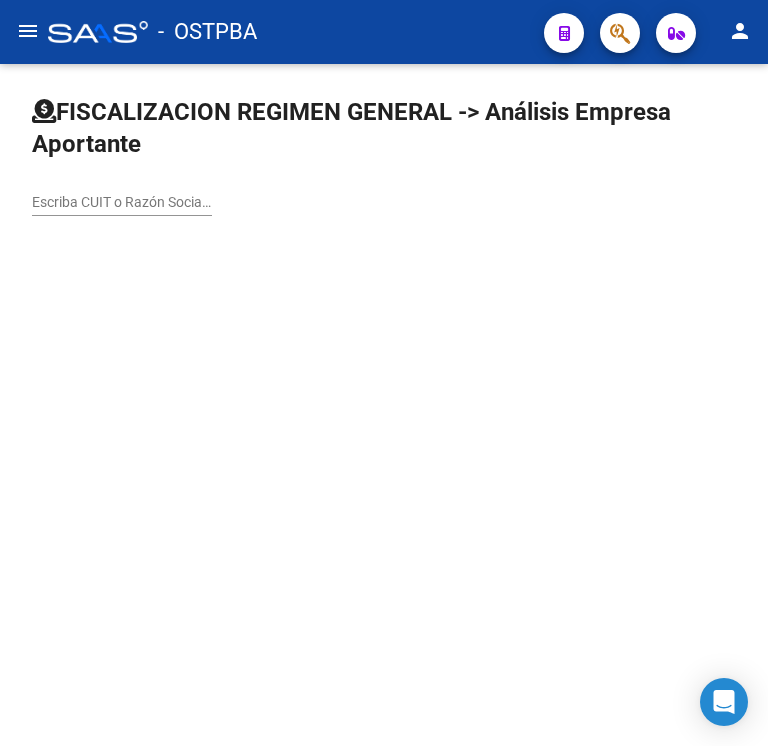 click on "Escriba CUIT o Razón Social para buscar" at bounding box center (122, 202) 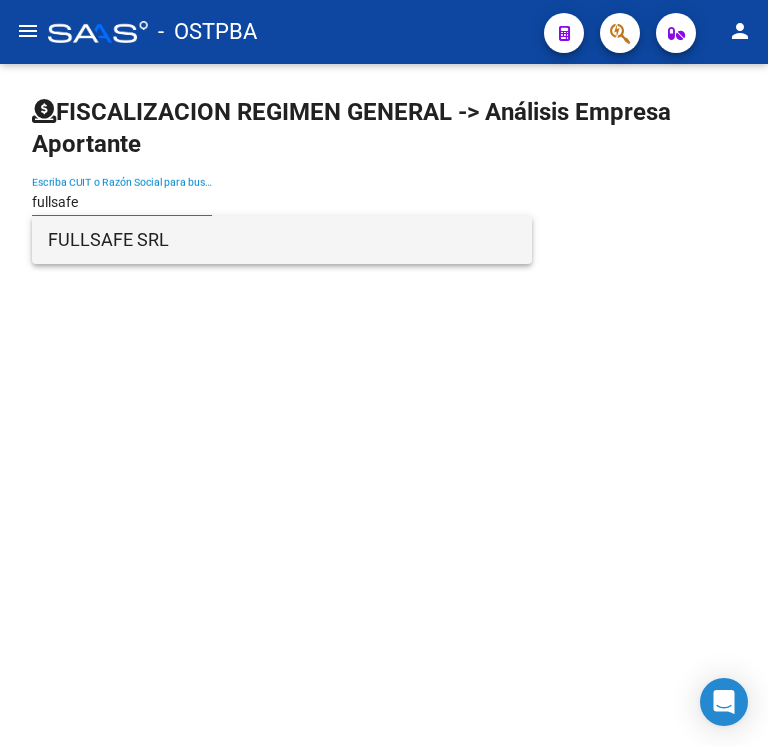 type on "fullsafe" 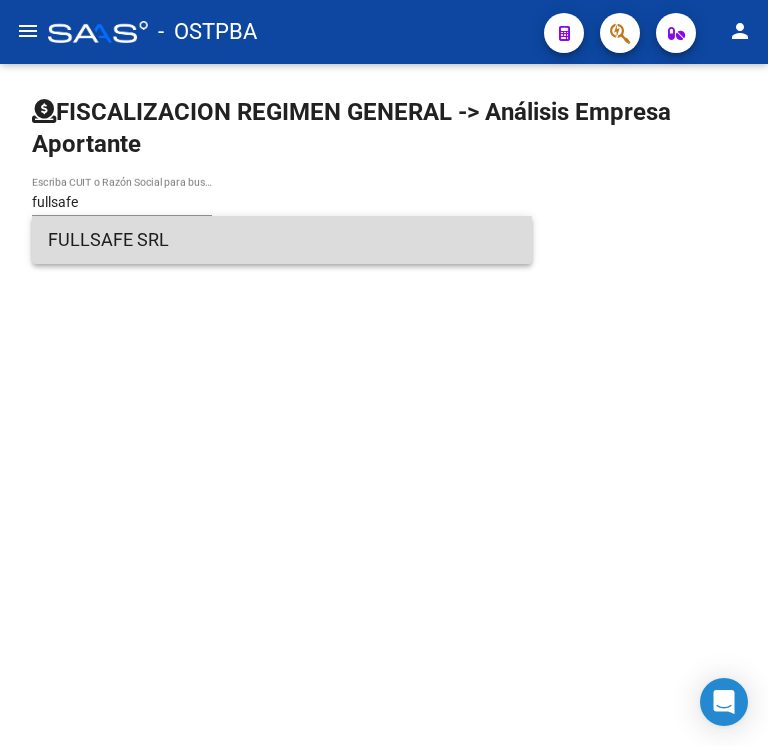 click on "FULLSAFE SRL" at bounding box center [282, 240] 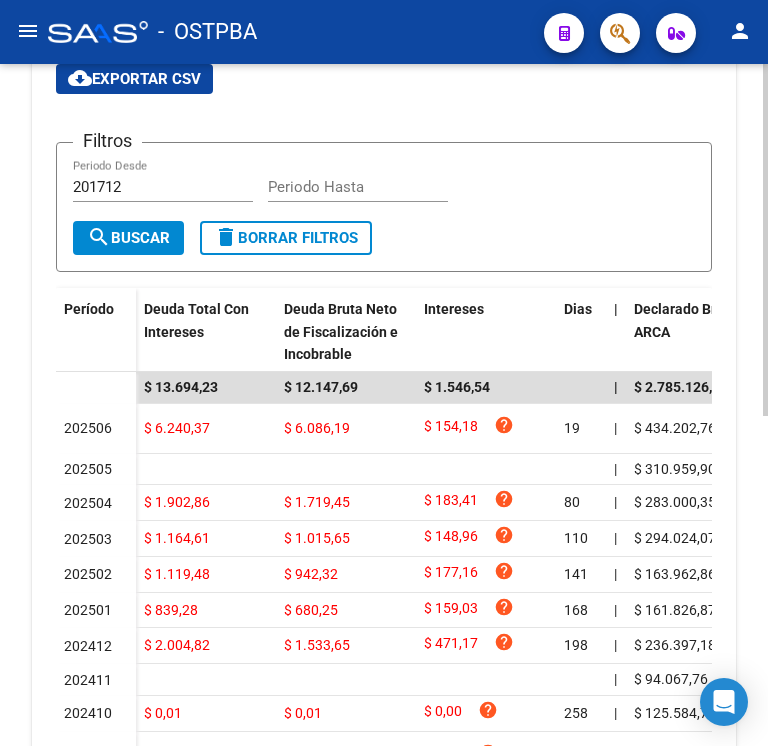 scroll, scrollTop: 504, scrollLeft: 0, axis: vertical 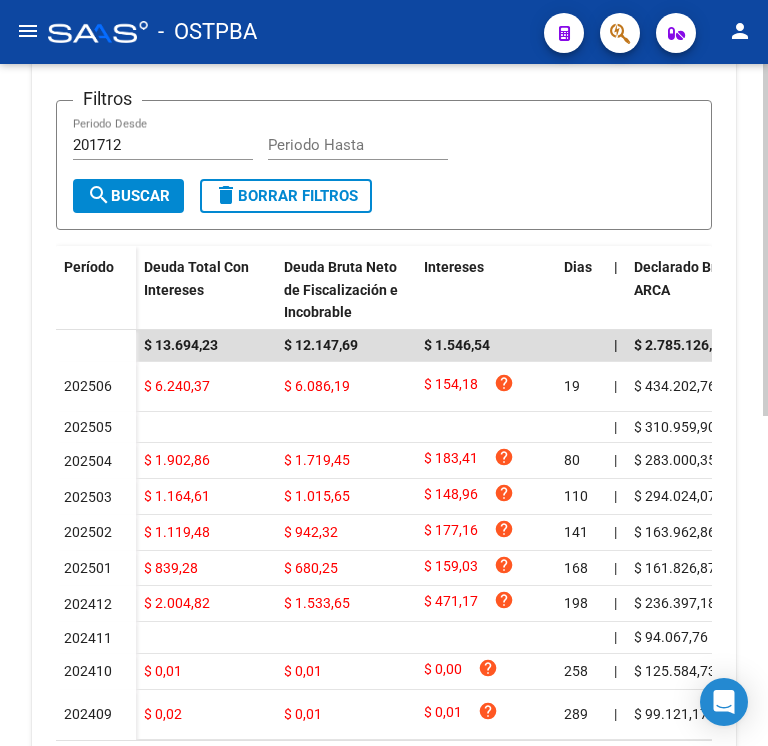 click on "Filtros   201712 Periodo Desde    Periodo Hasta  search  Buscar  delete  Borrar Filtros" at bounding box center (384, 165) 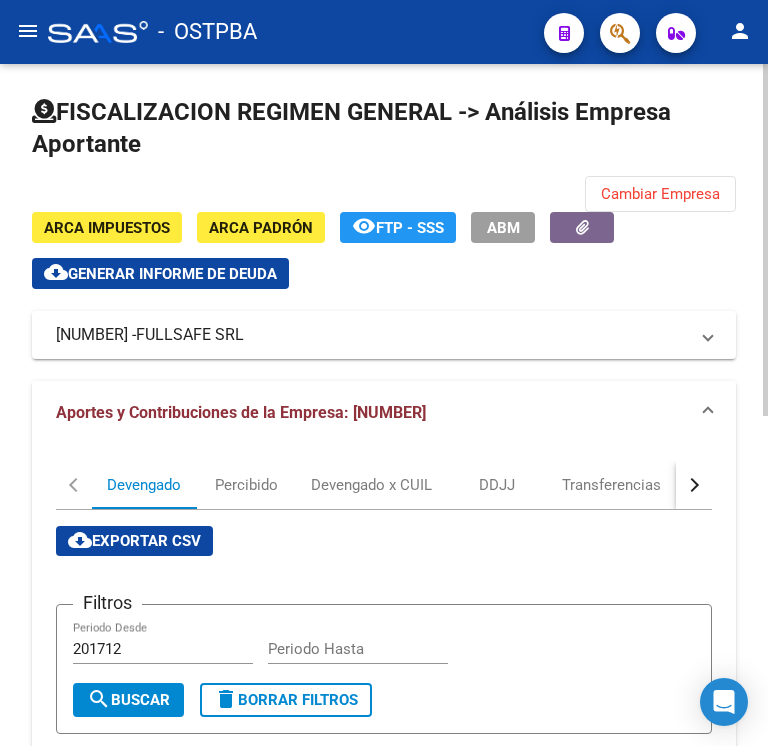 click on "Cambiar Empresa" 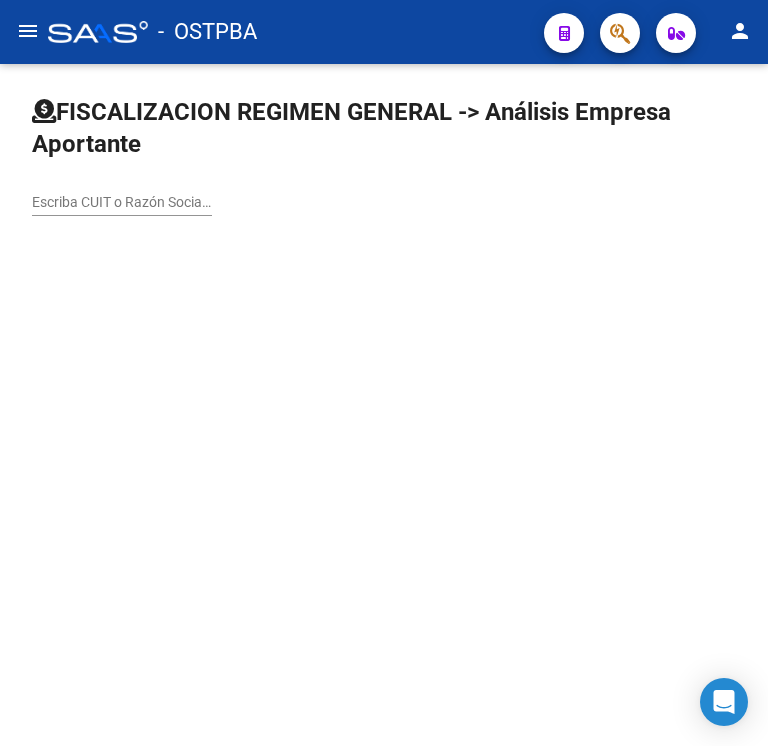 click on "Escriba CUIT o Razón Social para buscar" at bounding box center [122, 202] 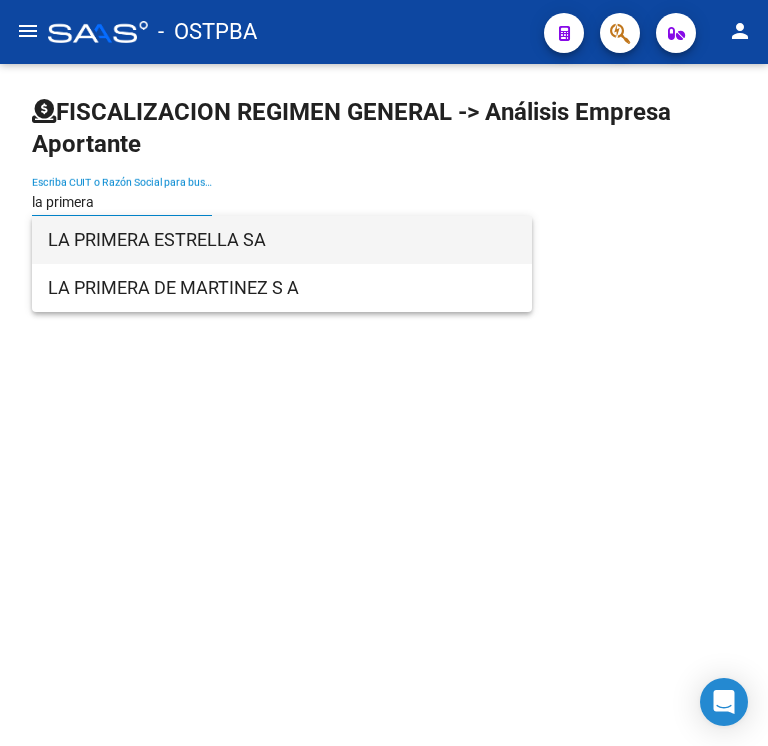 type on "la primera" 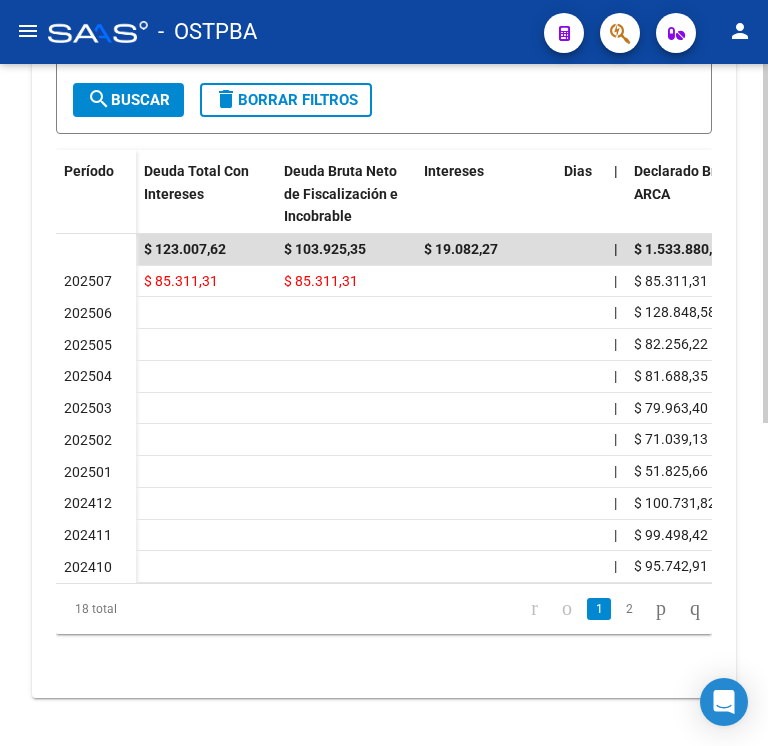 scroll, scrollTop: 612, scrollLeft: 0, axis: vertical 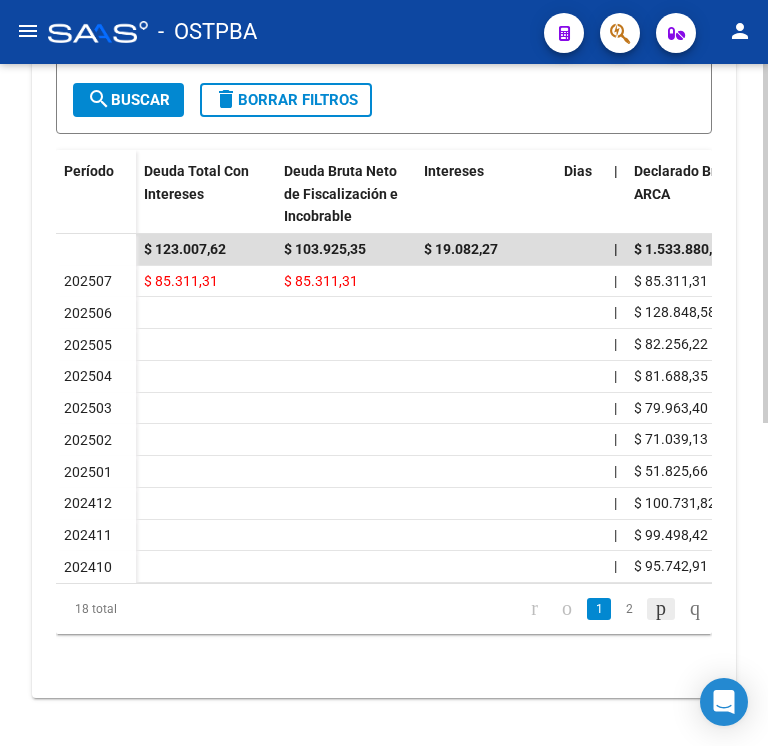 click 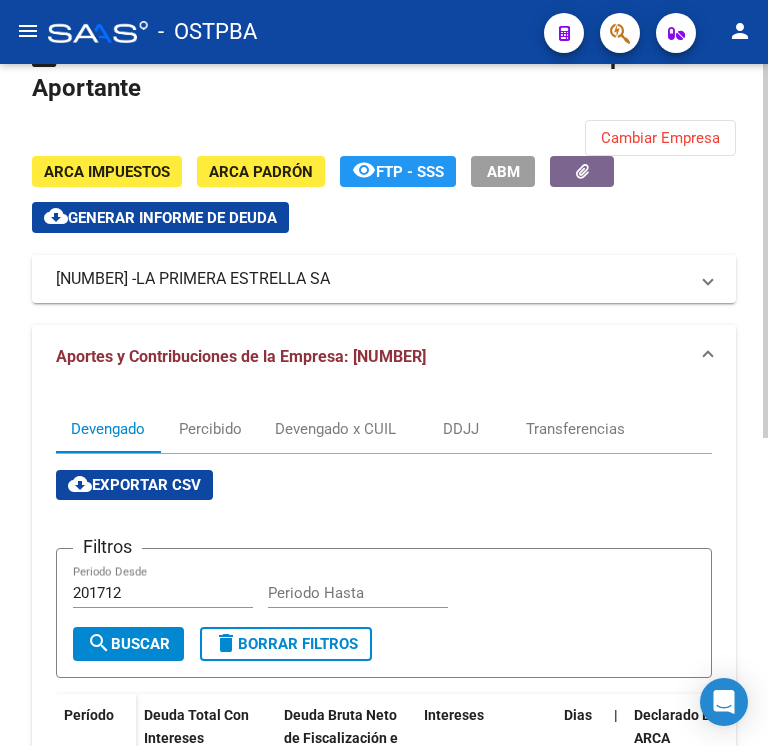 scroll, scrollTop: 0, scrollLeft: 0, axis: both 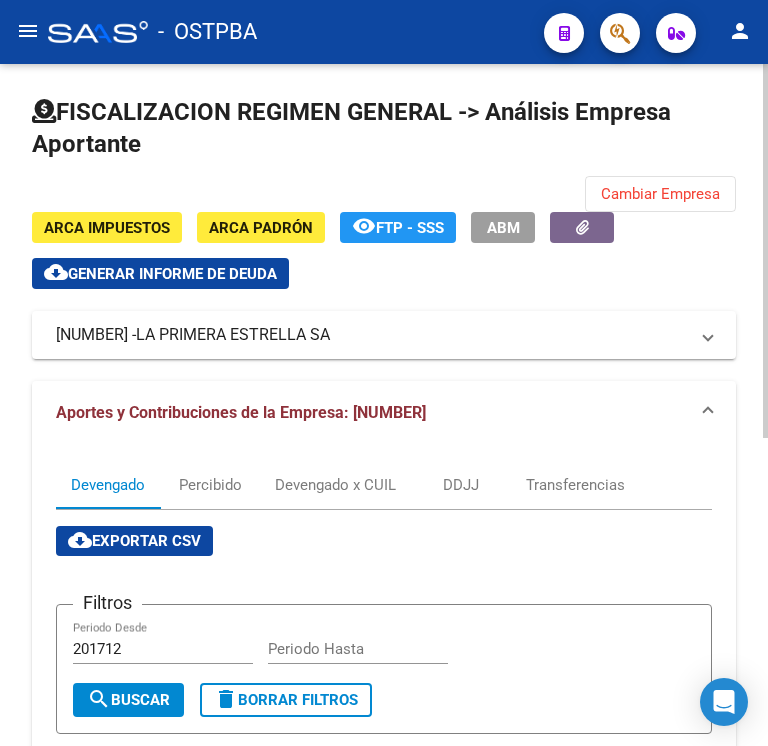 click on "Cambiar Empresa" 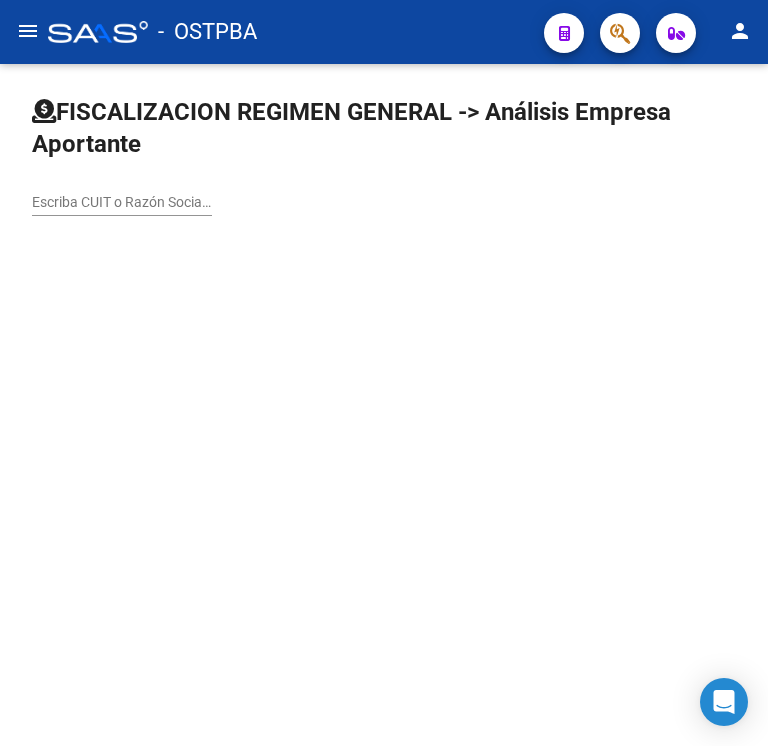 click on "Escriba CUIT o Razón Social para buscar" at bounding box center (122, 202) 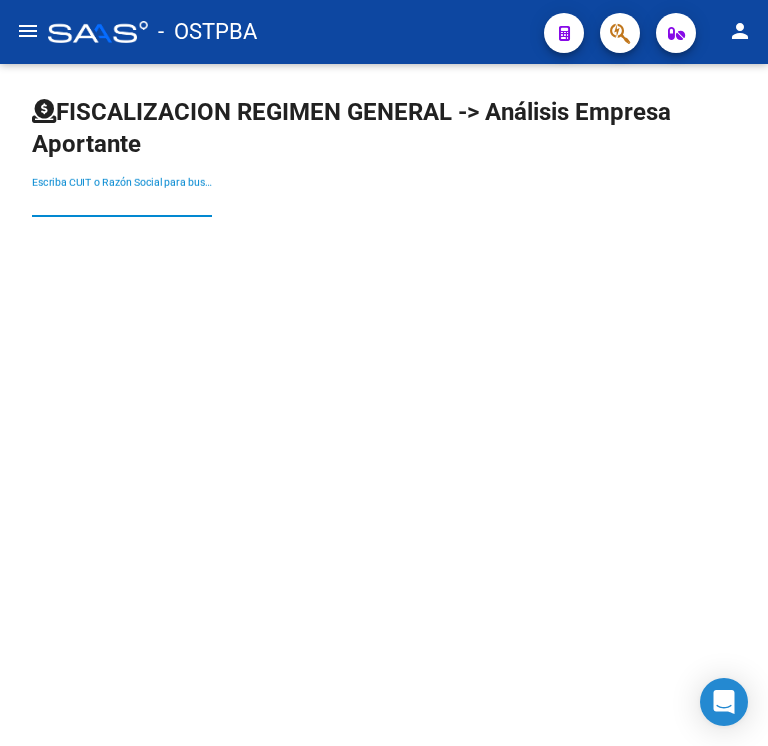 type on "i" 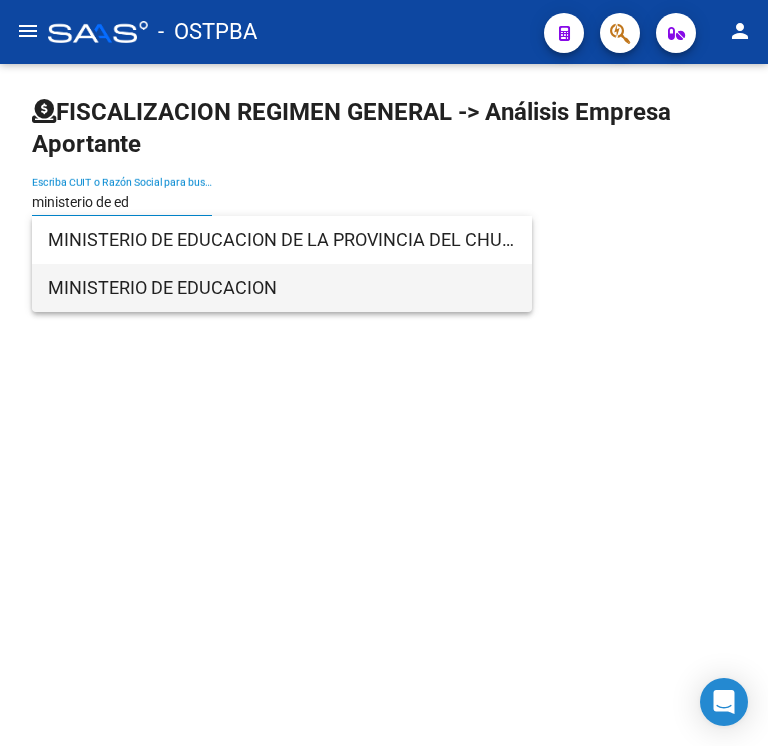 type on "ministerio de ed" 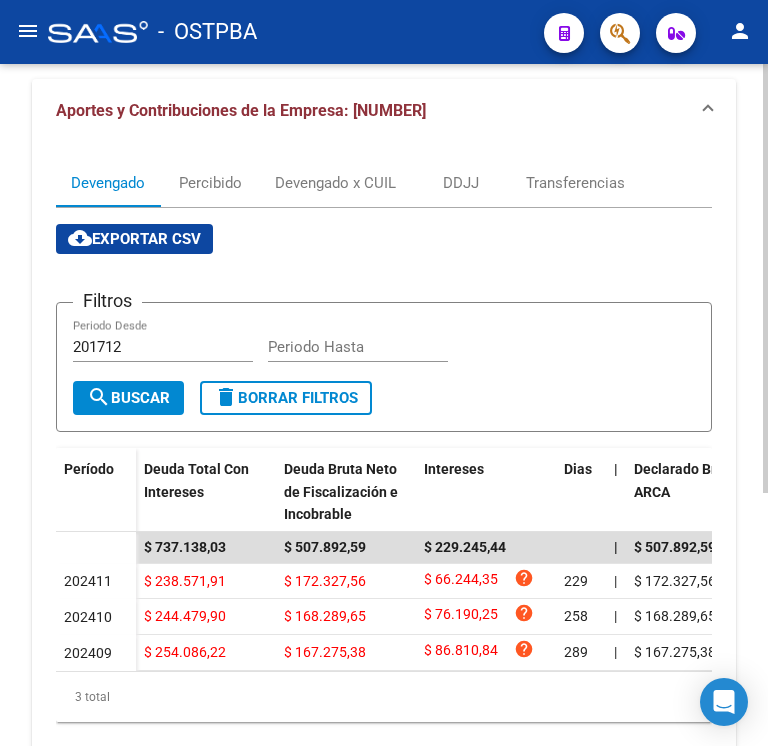 scroll, scrollTop: 401, scrollLeft: 0, axis: vertical 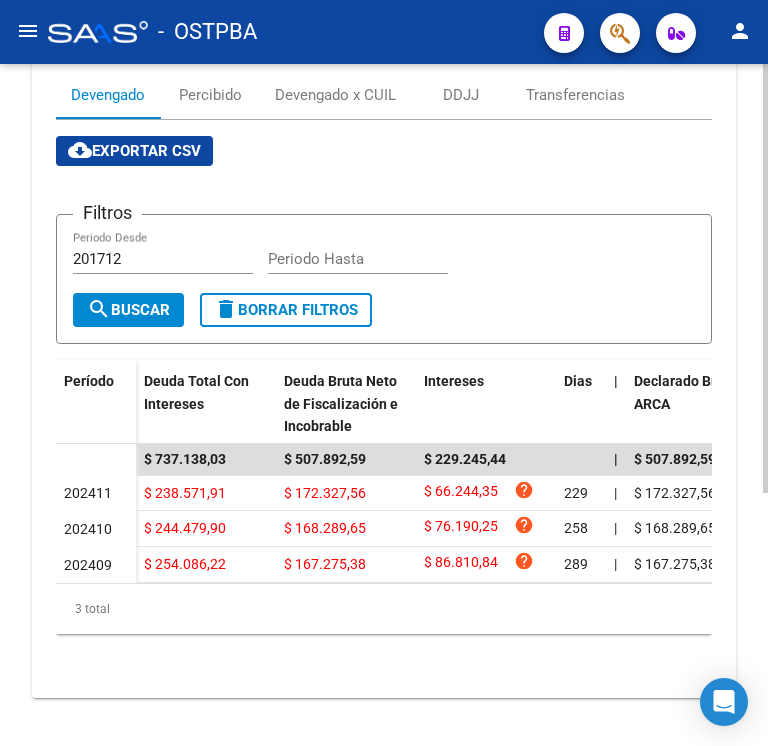 click on "cloud_download  Exportar CSV  Filtros   201712 Periodo Desde    Periodo Hasta  search  Buscar  delete  Borrar Filtros  Período Deuda Total Con Intereses  Deuda Bruta Neto de Fiscalización e Incobrable Intereses Dias | Declarado Bruto ARCA Transferido Bruto ARCA | Cobrado Bruto por Fiscalización Incobrable / Acta virtual | Transferido De Más | Interés Aporte cobrado por ARCA Interés Contribución cobrado por ARCA | Total cobrado Sin DDJJ | DJ Aporte Trf Aporte DJ Contribucion Trf Contribucion $ 737.138,03 $ 507.892,59 $ 229.245,44 | $ 507.892,59 $ 0,00 | $ 0,00 $ 0,00 | $ 0,00 | $ 0,00 $ 0,00 | | 202411 $ 238.571,91 $ 172.327,56 $ 66.244,35 help 229 | $ 172.327,56 $ 0,00 | | $ 0,00 | $ 0,00 $ 0,00 | | $ 57.442,52 $ 0,00 $ 114.885,04 $ 0,00 202410 $ 244.479,90 $ 168.289,65 $ 76.190,25 help 258 | $ 168.289,65 $ 0,00 | | $ 0,00 | $ 0,00 $ 0,00 | | $ 56.096,55 $ 0,00 $ 112.193,10 $ 0,00 202409 $ 254.086,22 $ 167.275,38 $ 86.810,84 help 289 | $ 167.275,38 $ 0,00 | | | |" at bounding box center [384, 385] 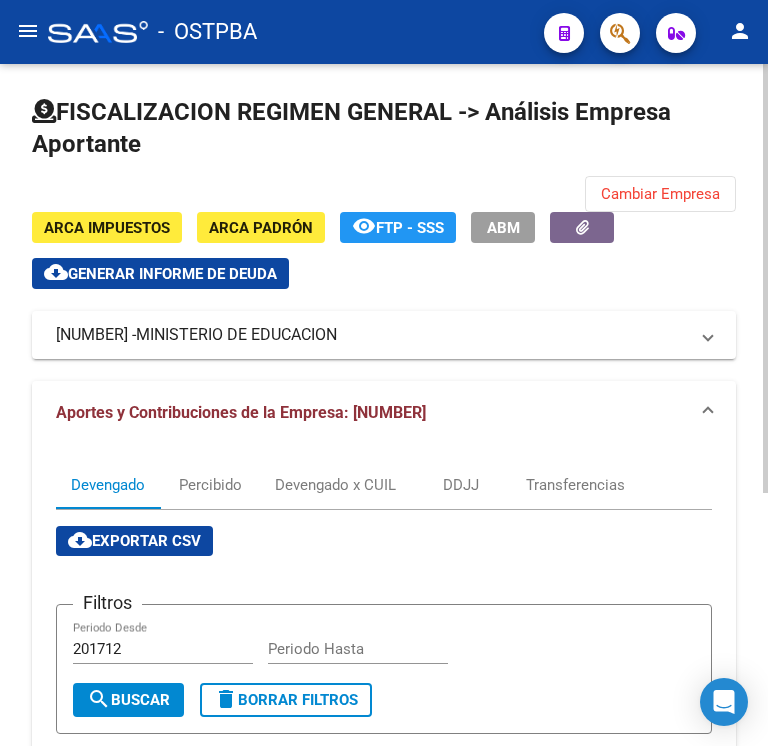 click on "Cambiar Empresa" 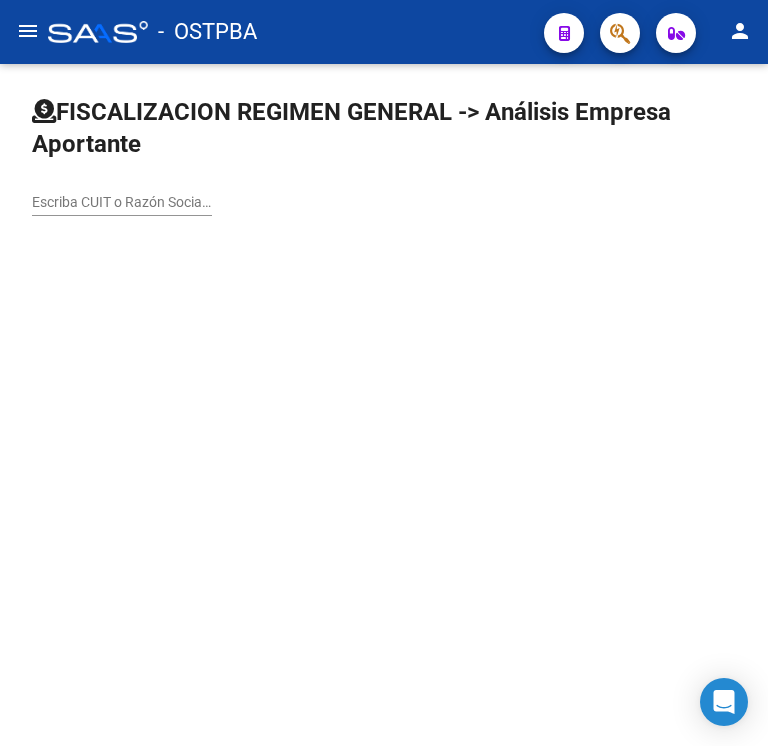 click on "Escriba CUIT o Razón Social para buscar" at bounding box center [122, 202] 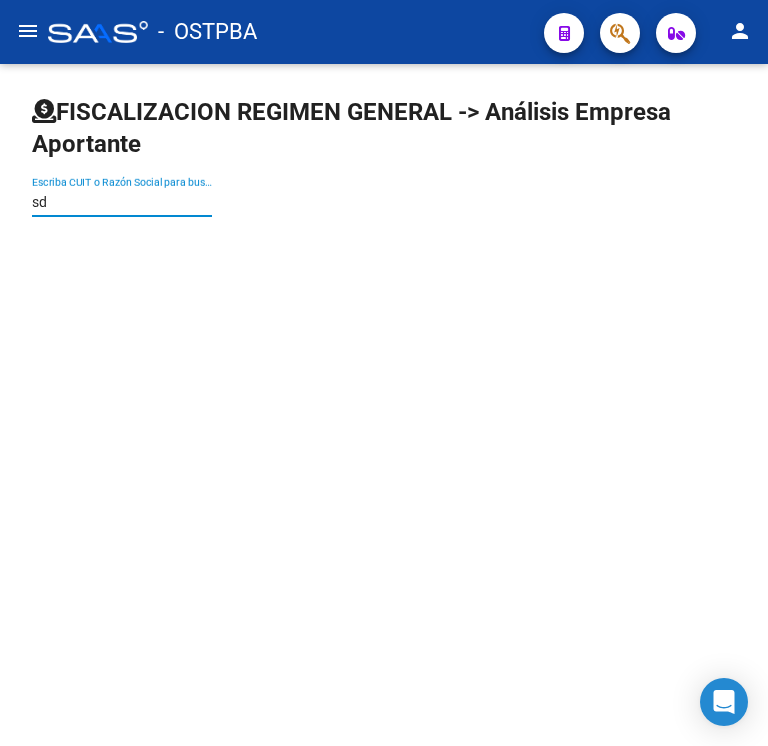 type on "sdm" 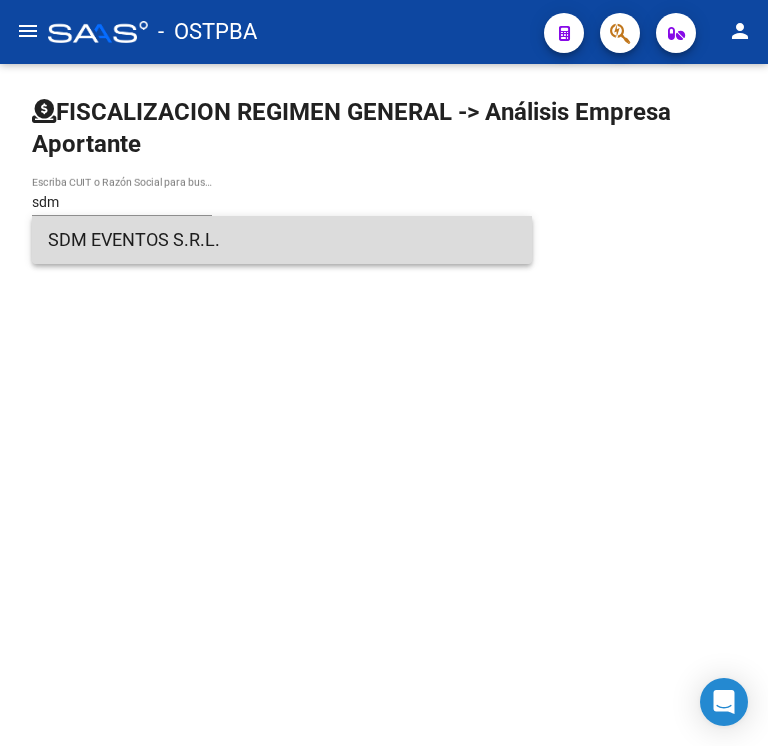 click on "SDM EVENTOS S.R.L." at bounding box center (282, 240) 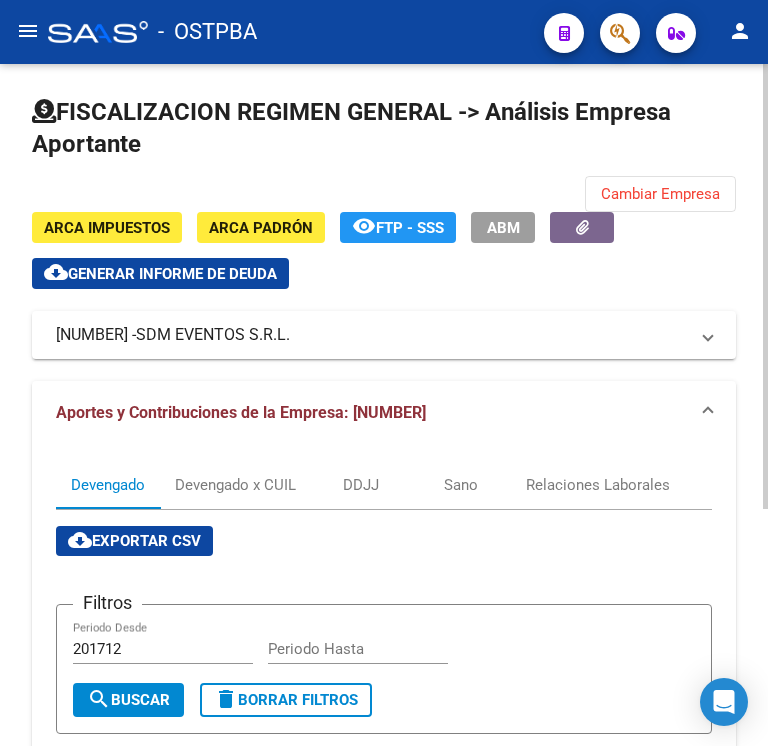 scroll, scrollTop: 302, scrollLeft: 0, axis: vertical 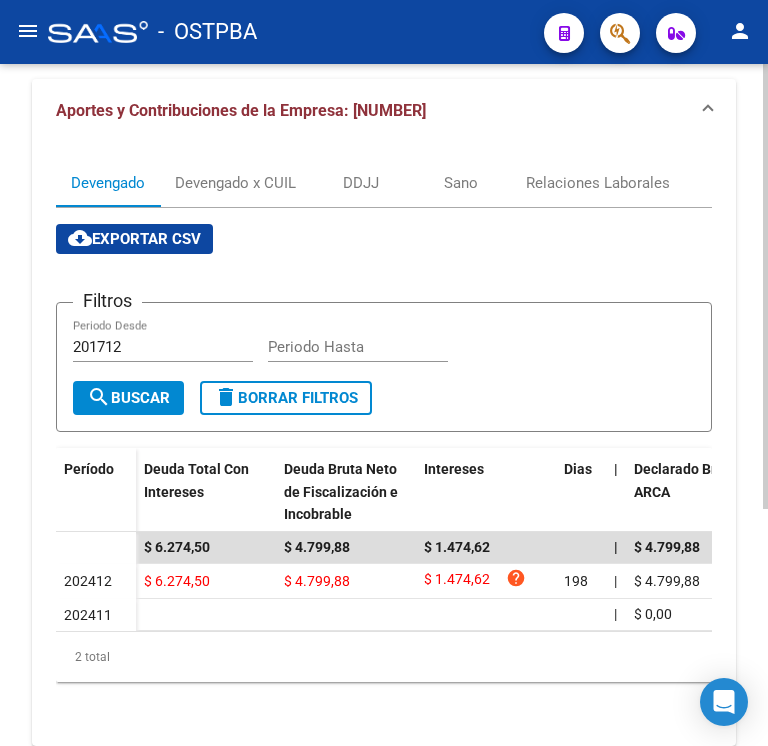 click on "cloud_download  Exportar CSV  Filtros   201712 Periodo Desde    Periodo Hasta  search  Buscar  delete  Borrar Filtros  Período Deuda Total Con Intereses  Deuda Bruta Neto de Fiscalización e Incobrable Intereses Dias | Declarado Bruto ARCA Transferido Bruto ARCA | Cobrado Bruto por Fiscalización Incobrable / Acta virtual | Transferido De Más | Interés Aporte cobrado por ARCA Interés Contribución cobrado por ARCA | Total cobrado Sin DDJJ | DJ Aporte Trf Aporte DJ Contribucion Trf Contribucion $ 6.274,50 $ 4.799,88 $ 1.474,62 | $ 4.799,88 $ 0,00 | $ 0,00 $ 0,00 | $ 0,00 | $ 0,00 $ 0,00 | | 202412 $ 6.274,50 $ 4.799,88 $ 1.474,62 help 198 | $ 4.799,88 $ 0,00 | | $ 0,00 | $ 0,00 $ 0,00 | | $ 1.599,96 $ 0,00 $ 3.199,92 $ 0,00 202411 | $ 0,00 $ 0,00 | | $ 0,00 | $ 0,00 $ 0,00 | | $ 0,00 $ 0,00 $ 0,00 $ 0,00  2 total   1" at bounding box center (384, 453) 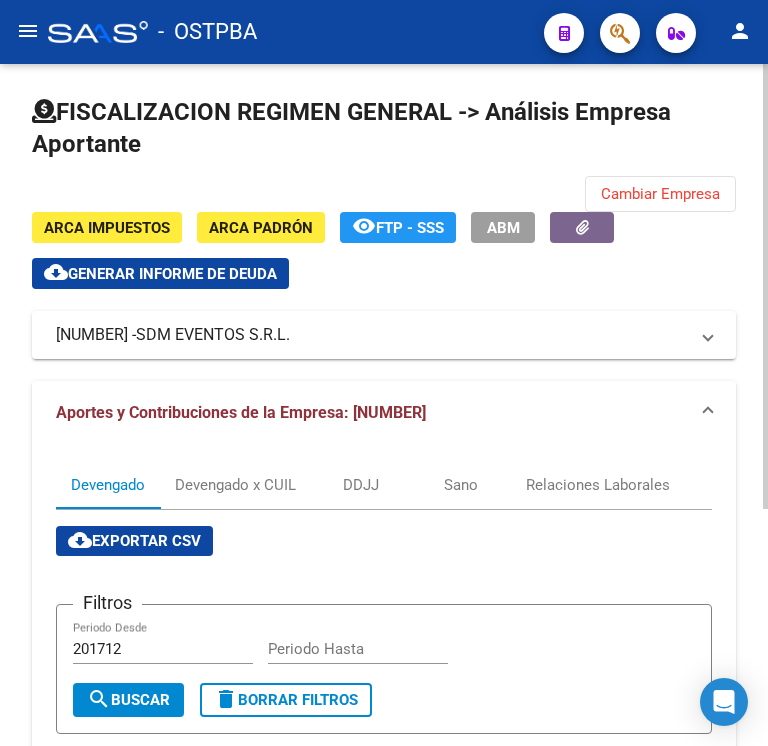 scroll, scrollTop: 0, scrollLeft: 0, axis: both 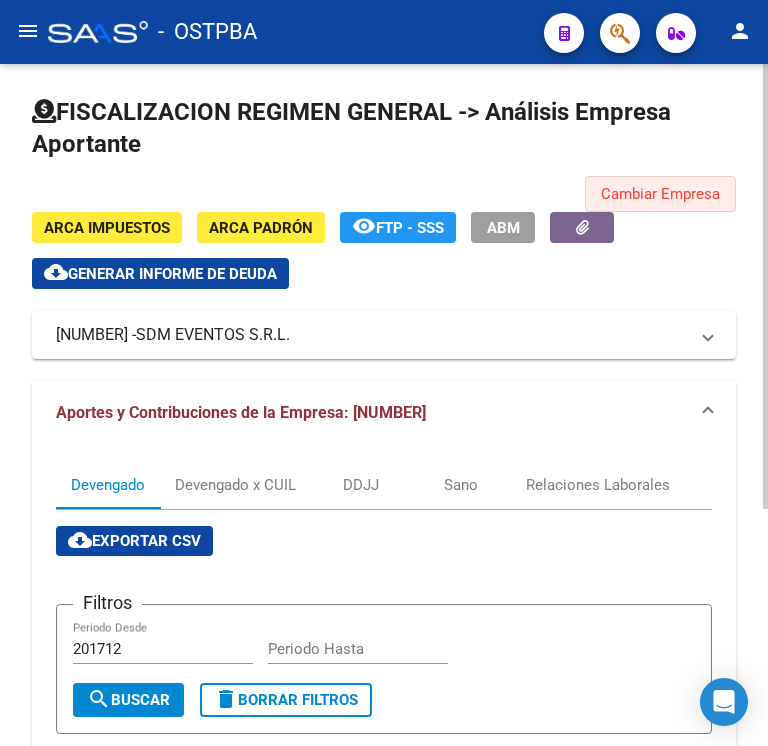 click on "Cambiar Empresa" 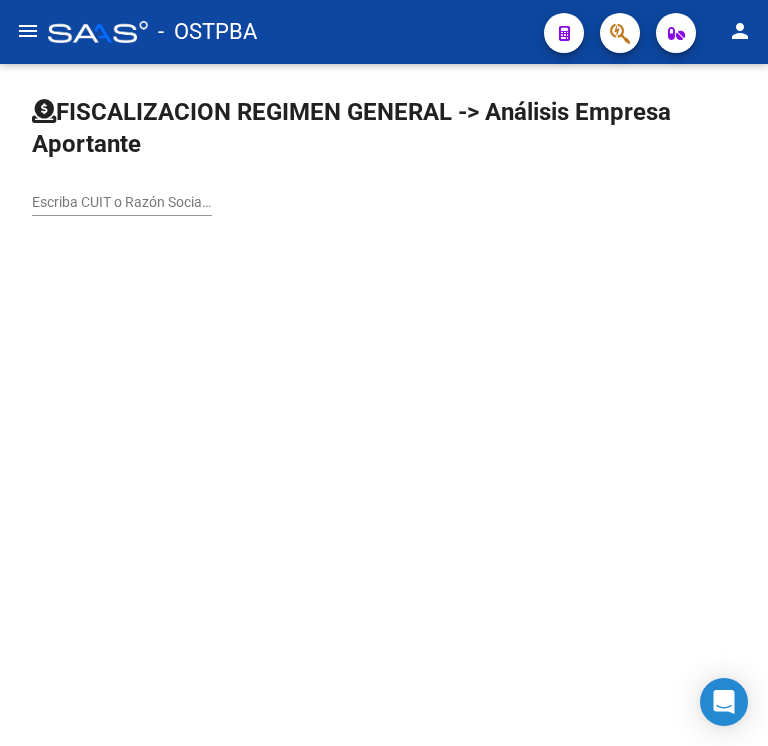 click on "Escriba CUIT o Razón Social para buscar" at bounding box center [122, 202] 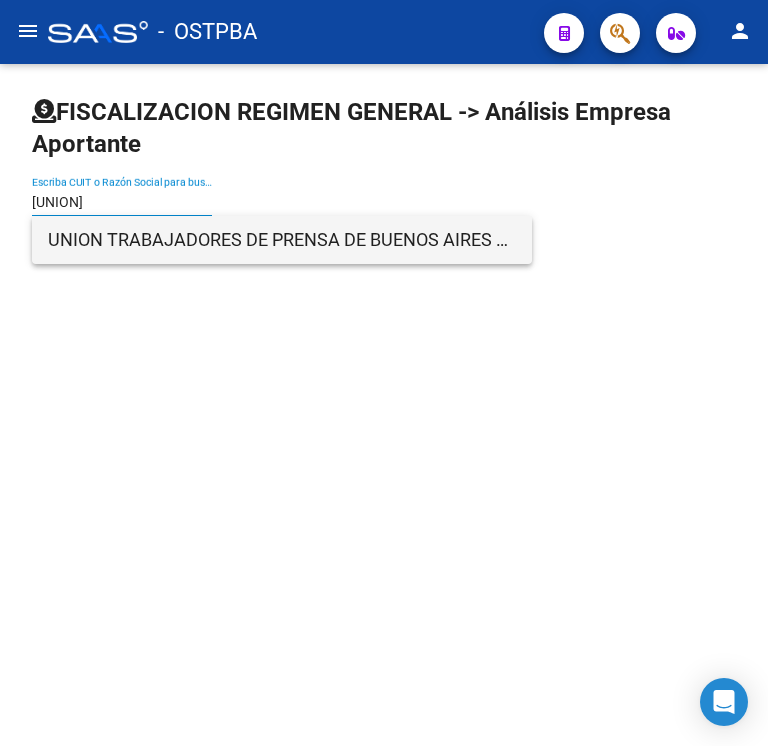 type on "[UNION]" 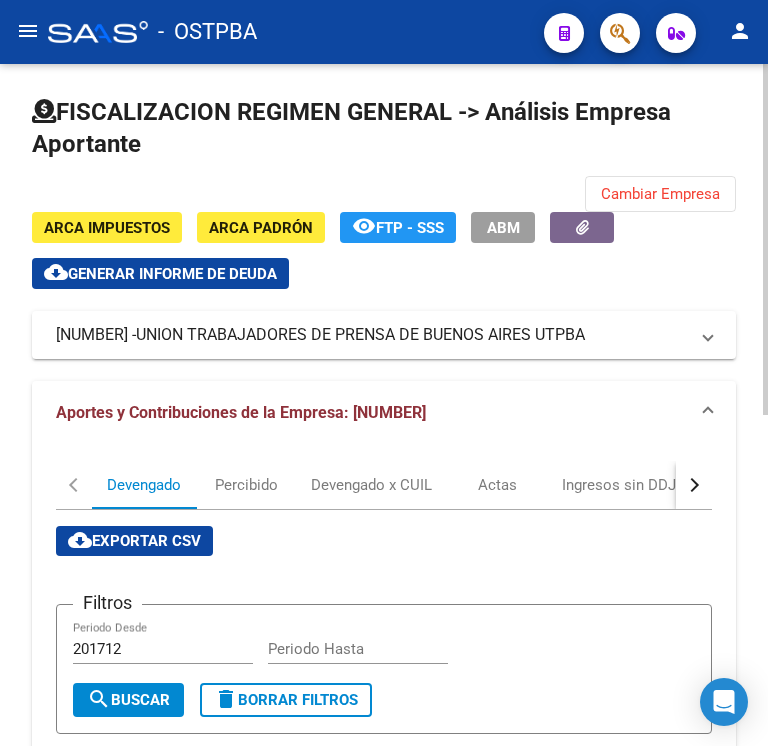 click on "FISCALIZACION REGIMEN GENERAL -> Análisis Empresa Aportante  Cambiar Empresa  ARCA Impuestos ARCA Padrón remove_red_eye  FTP - SSS  ABM  cloud_download  Generar informe de deuda  [PHONE] -   UNION TRABAJADORES DE PRENSA DE BUENOS AIRES UTPBA Telefono:  Mail:  Observaciones:  Provincia:  [STATE] Localidad:  [CITY] Calle:  AV DE MAYO Numero:  [NUMBER] Dpto:  4 B Aportes y Contribuciones de la Empresa: [PHONE] Devengado Percibido Devengado x CUIL Actas Ingresos sin DDJJ DDJJ Transferencias Sano Relaciones Laborales cloud_download  Exportar CSV  Filtros   201712 Periodo Desde    Periodo Hasta  search  Buscar  delete  Borrar Filtros  Período Deuda Total Con Intereses  Deuda Bruta Neto de Fiscalización e Incobrable Intereses Dias | Declarado Bruto ARCA Transferido Bruto ARCA | Cobrado Bruto por Fiscalización Incobrable / Acta virtual | Transferido De Más | Interés Aporte cobrado por ARCA Interés Contribución cobrado por ARCA | Total cobrado Sin DDJJ | DJ Aporte Trf Aporte DJ Contribucion | | |" 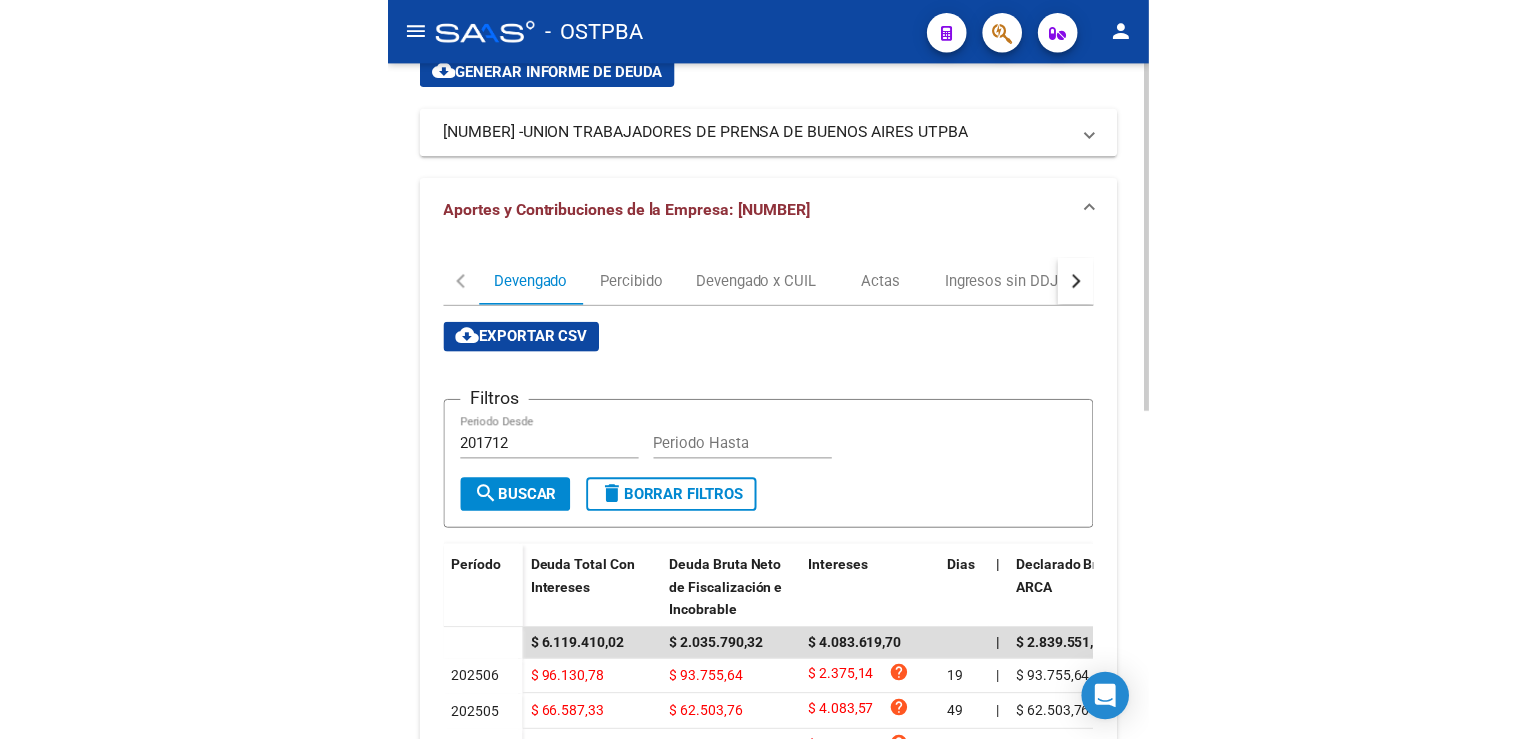 scroll, scrollTop: 604, scrollLeft: 0, axis: vertical 